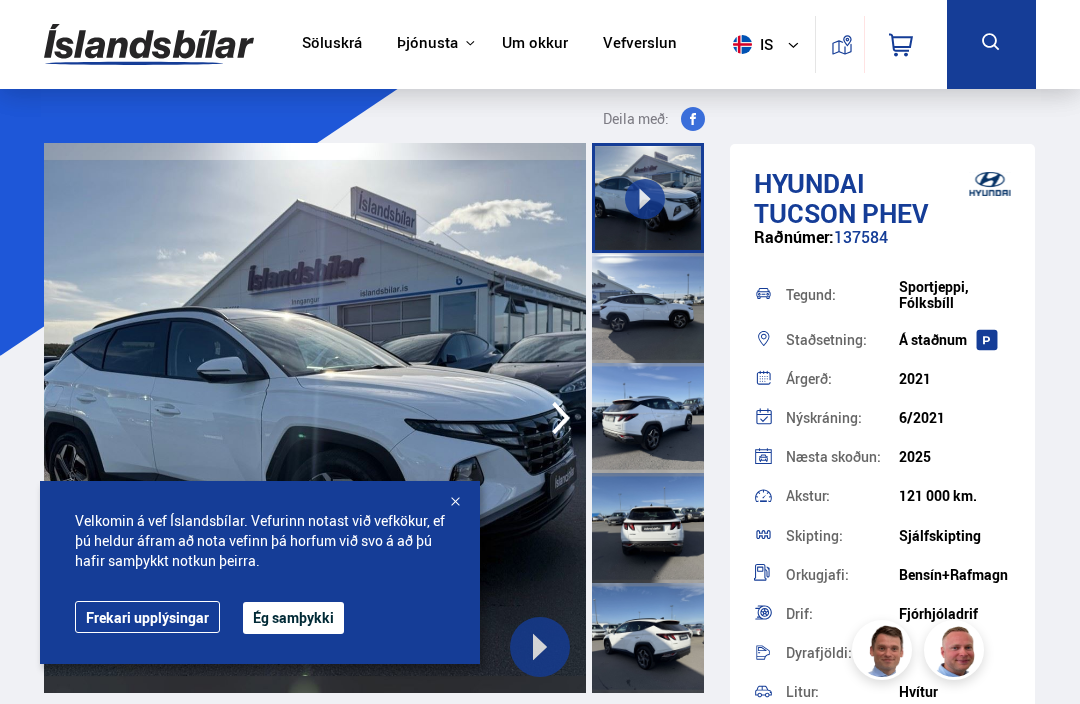 scroll, scrollTop: 0, scrollLeft: 0, axis: both 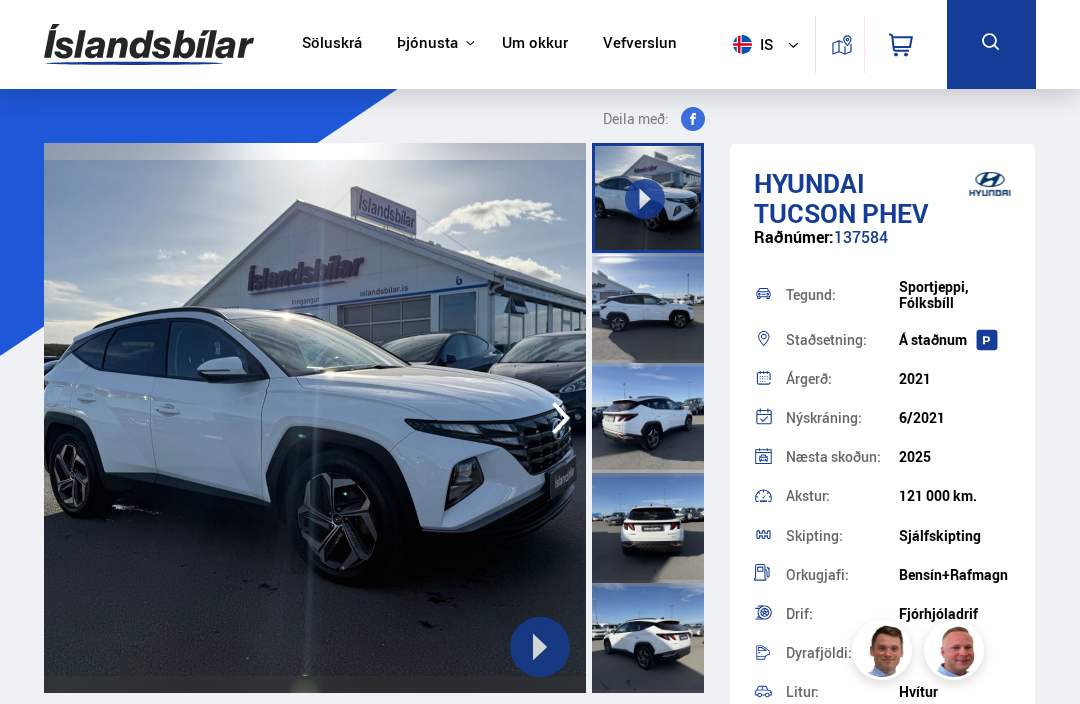 click 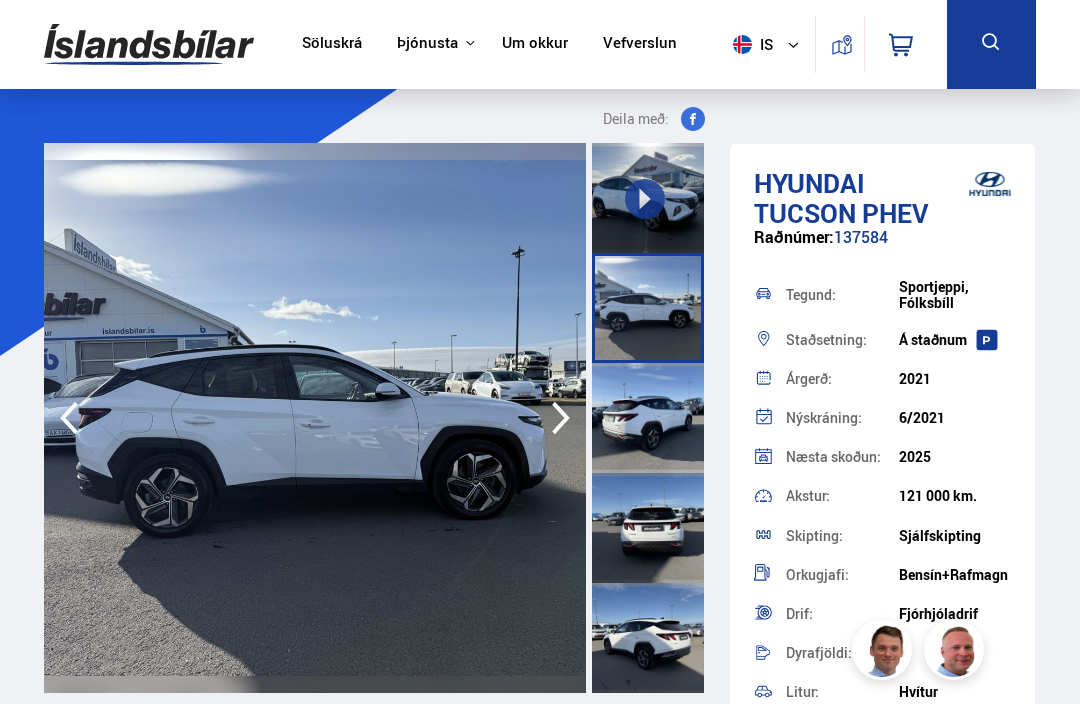 click 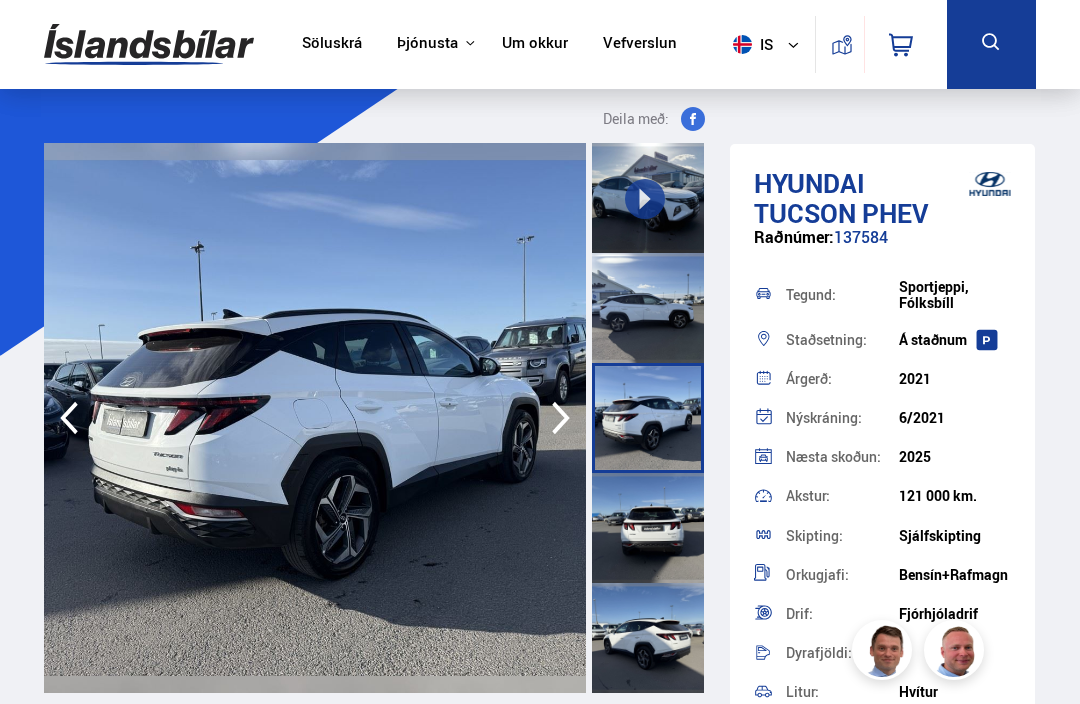 click 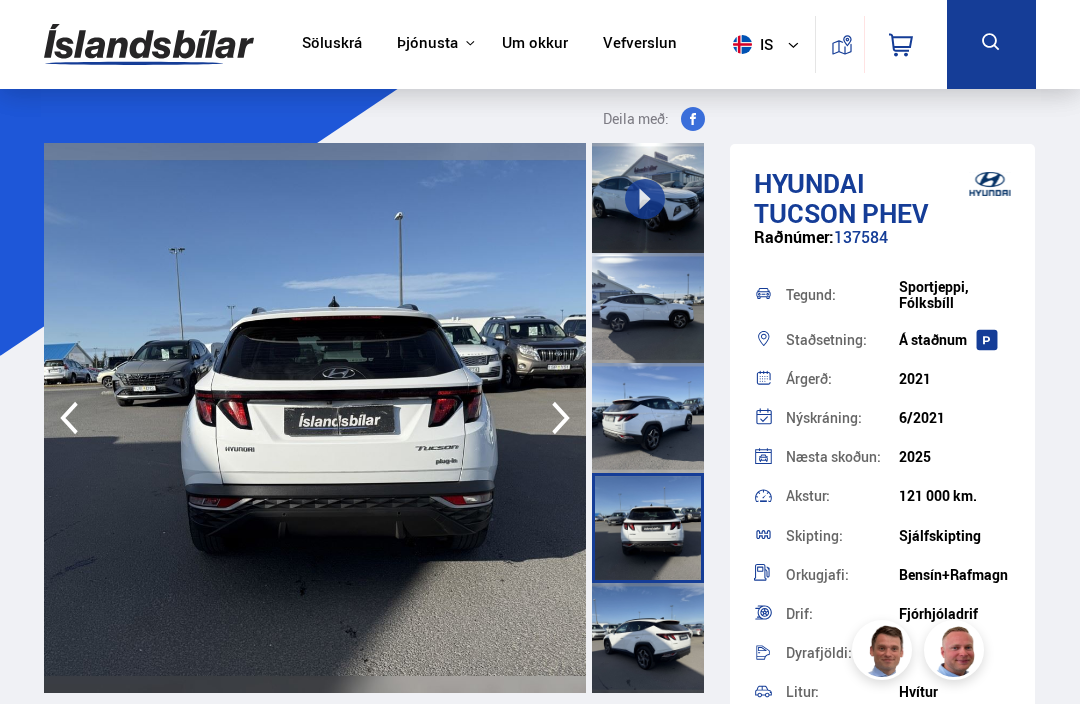 click 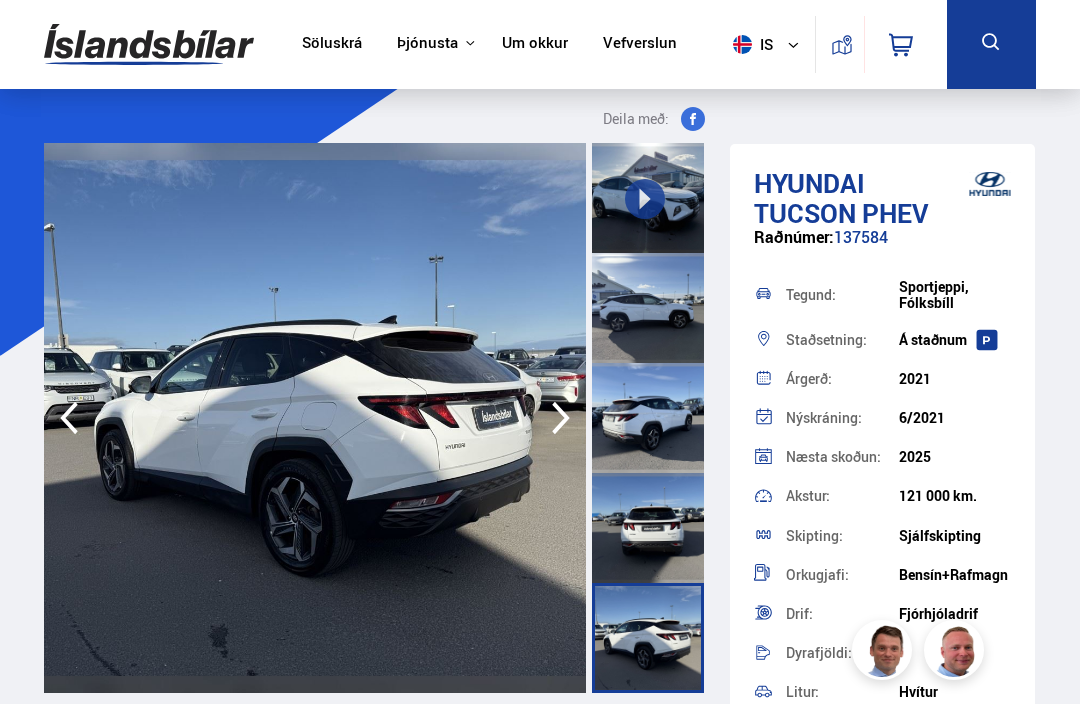 click 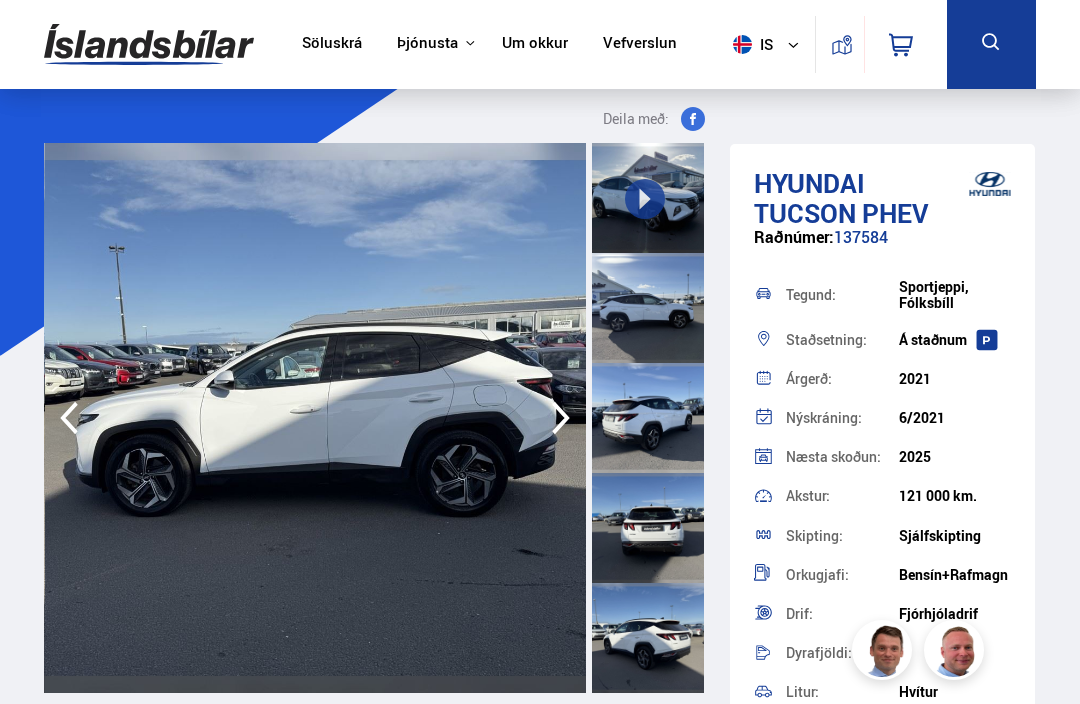click 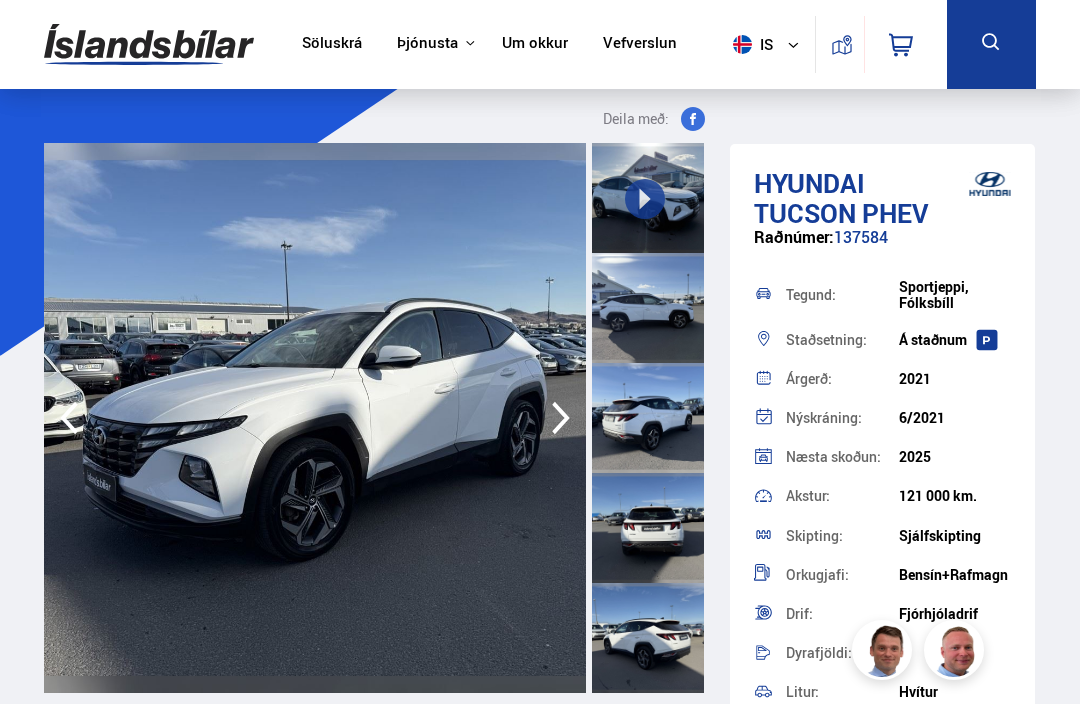 click 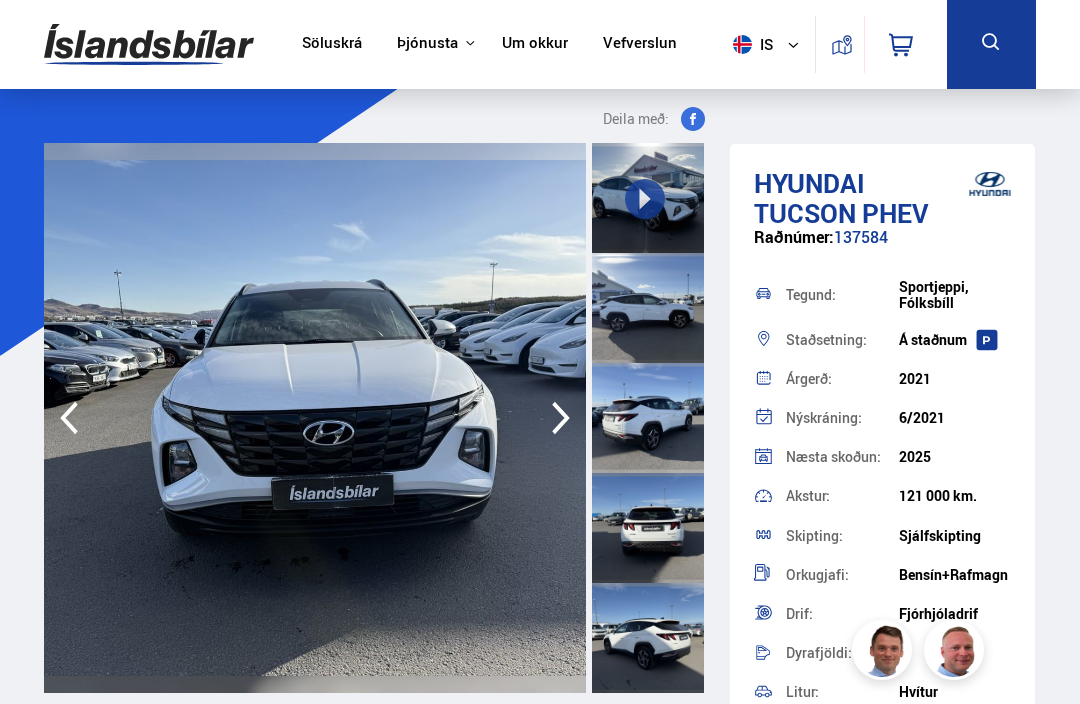 click 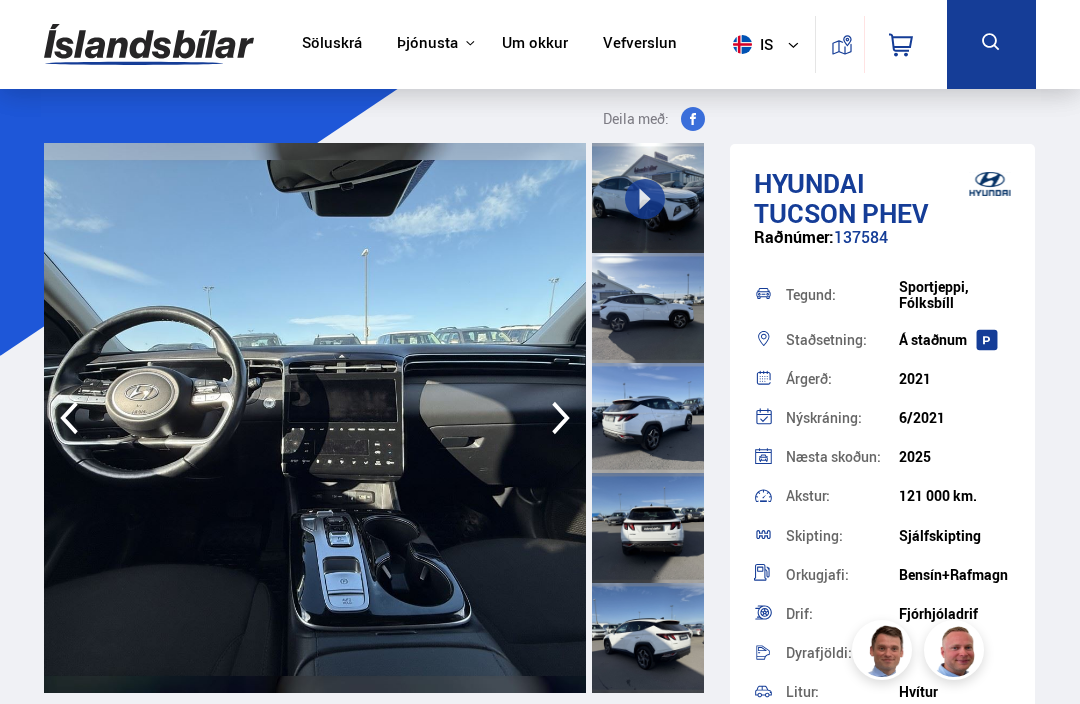 click 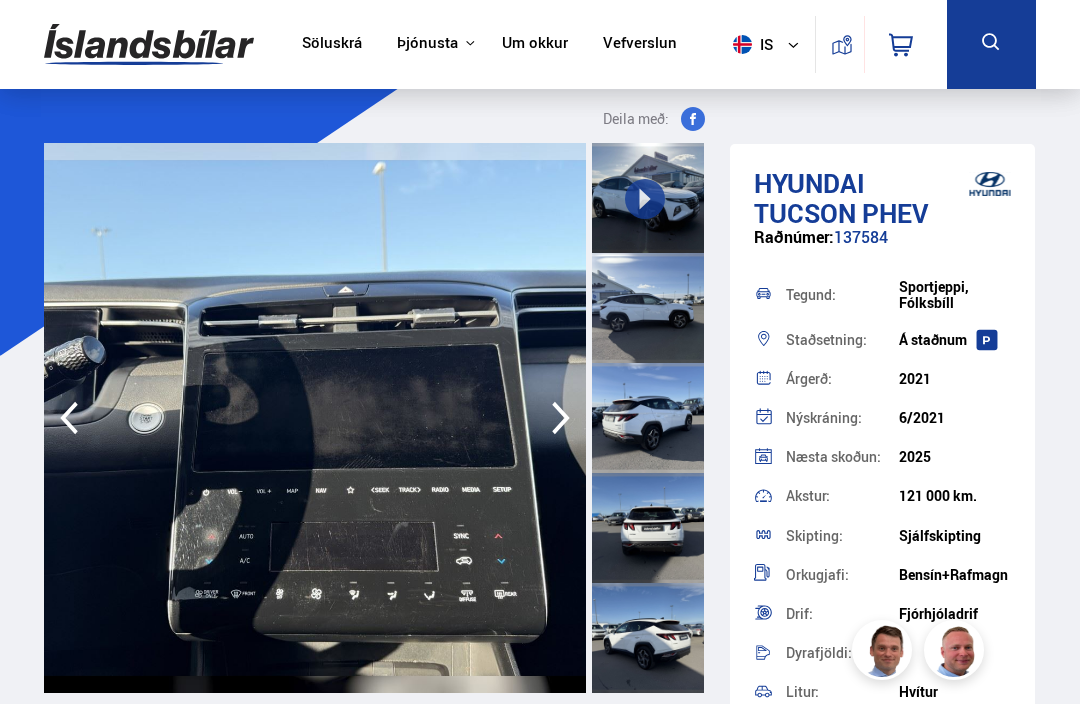 click 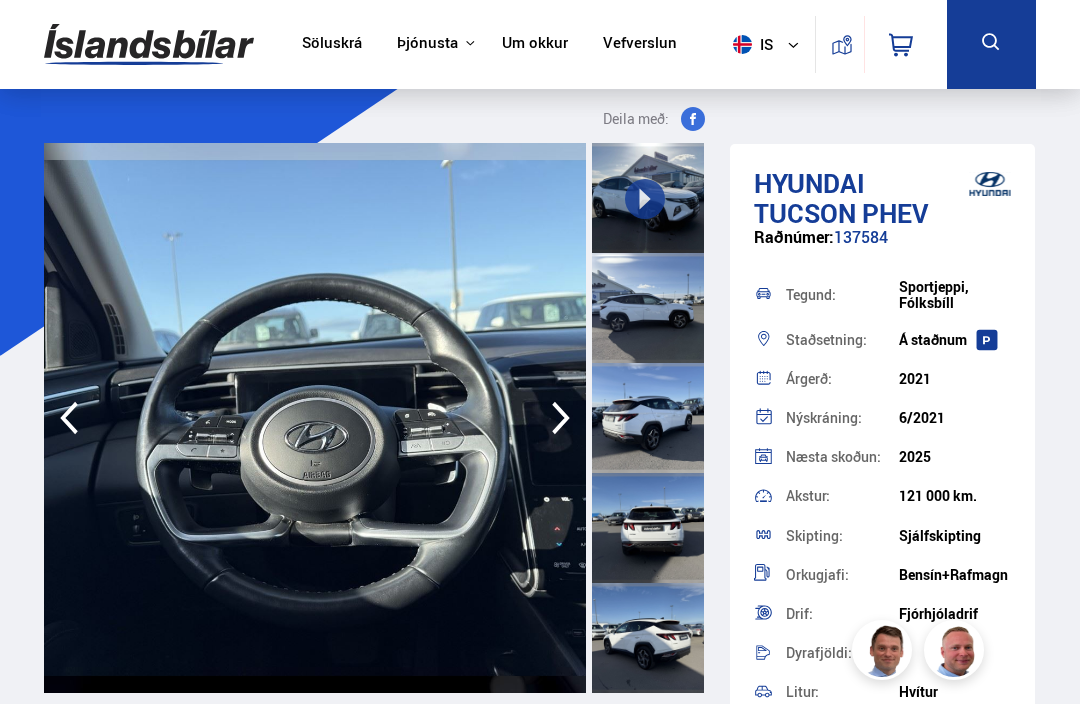 click 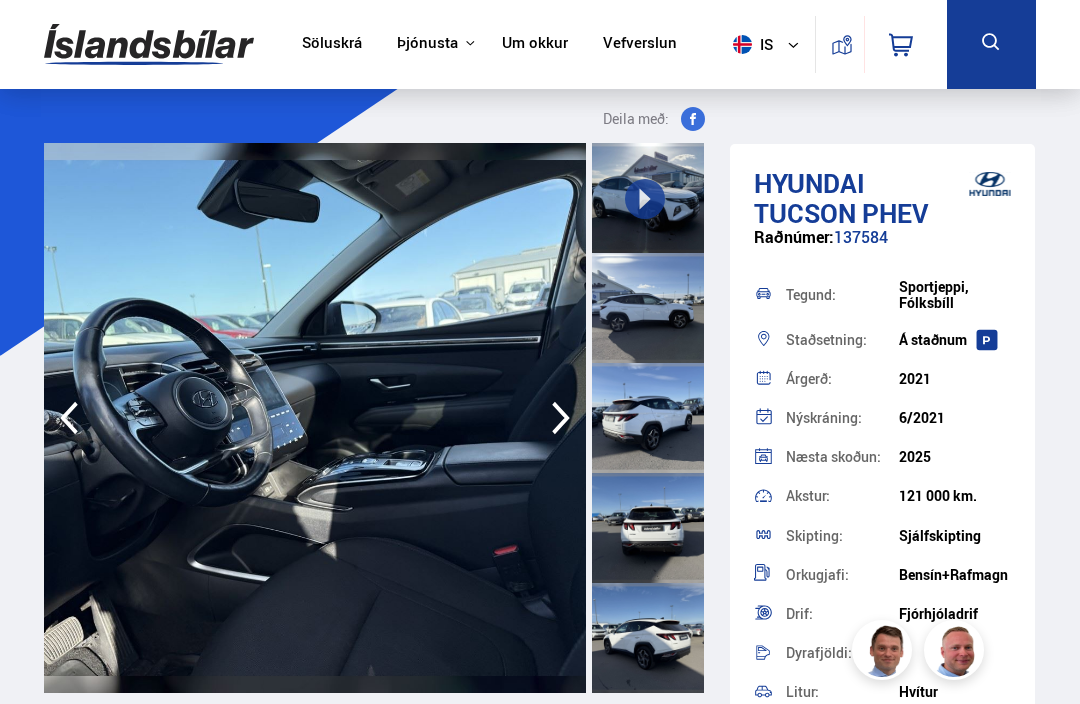 click 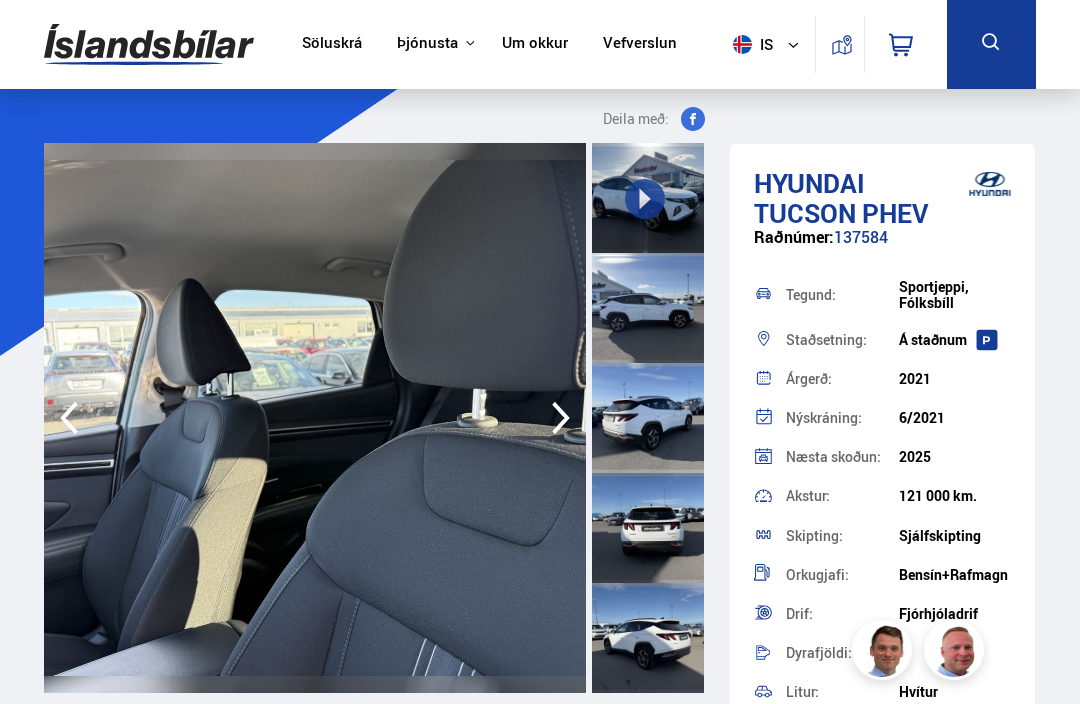 click 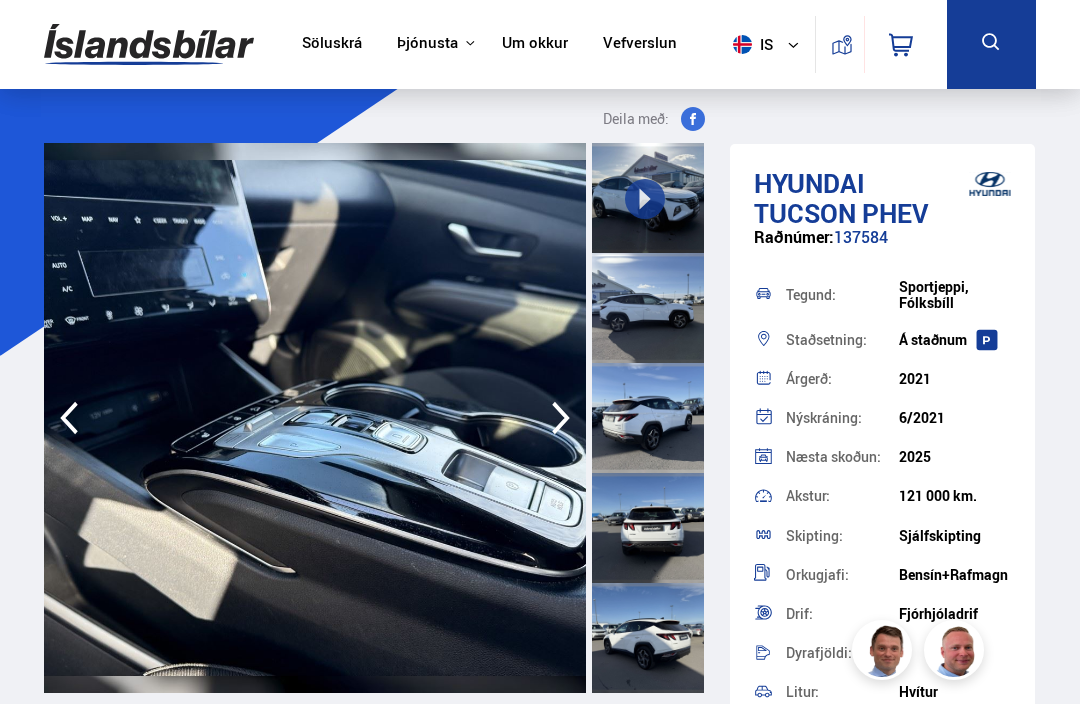 click 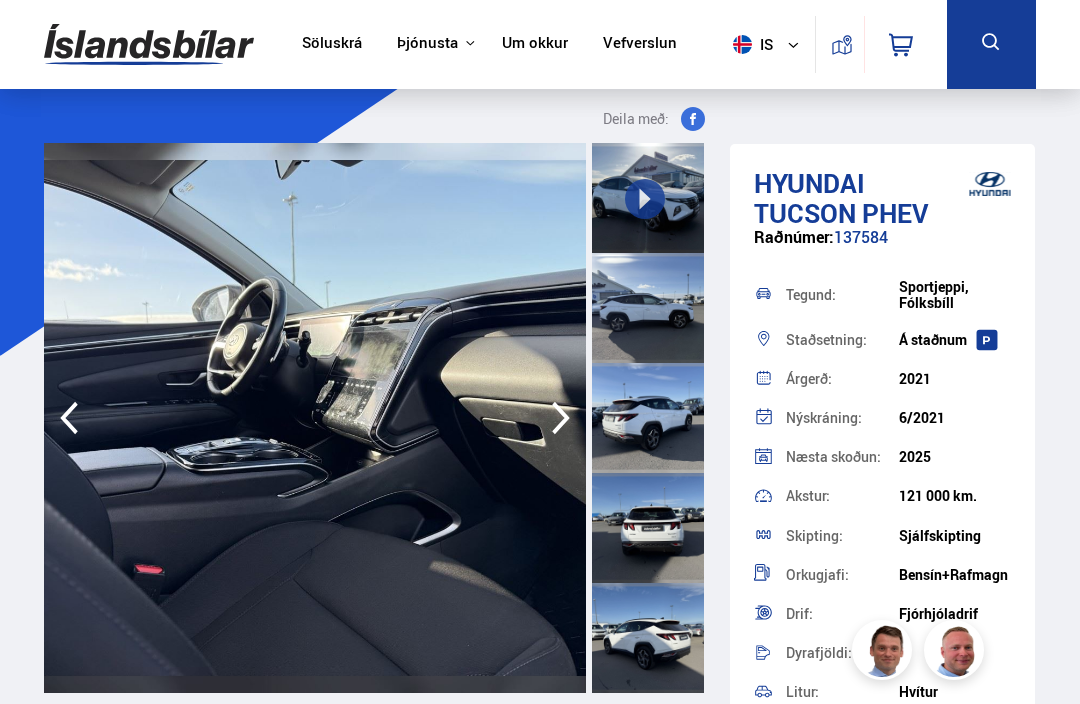 click 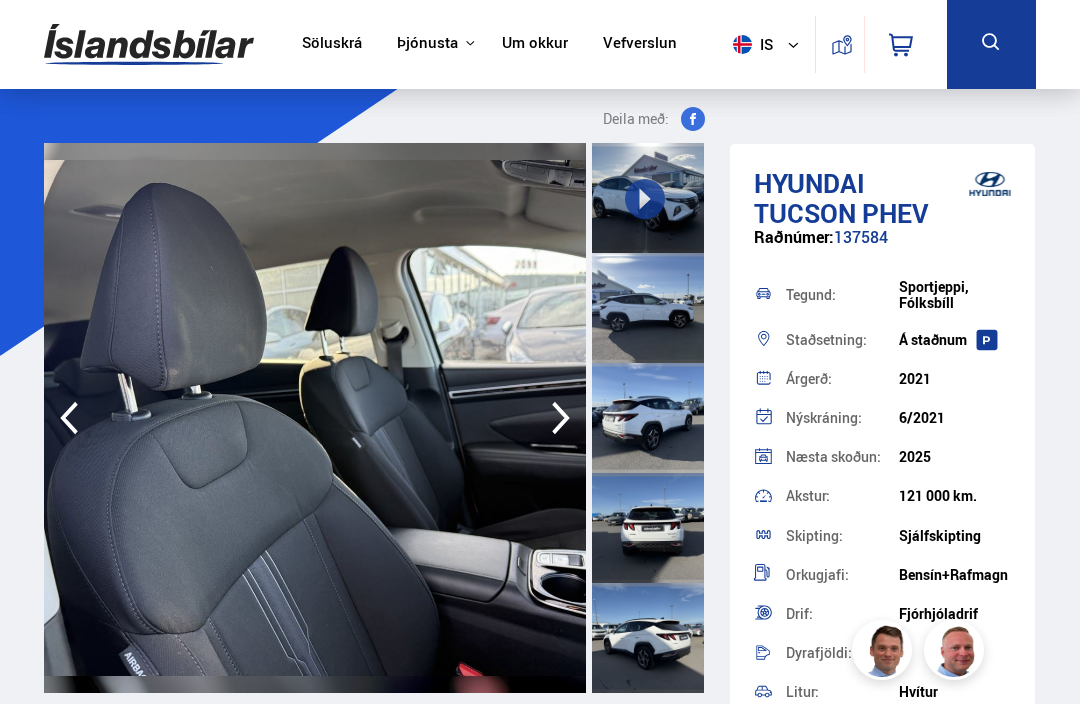 click 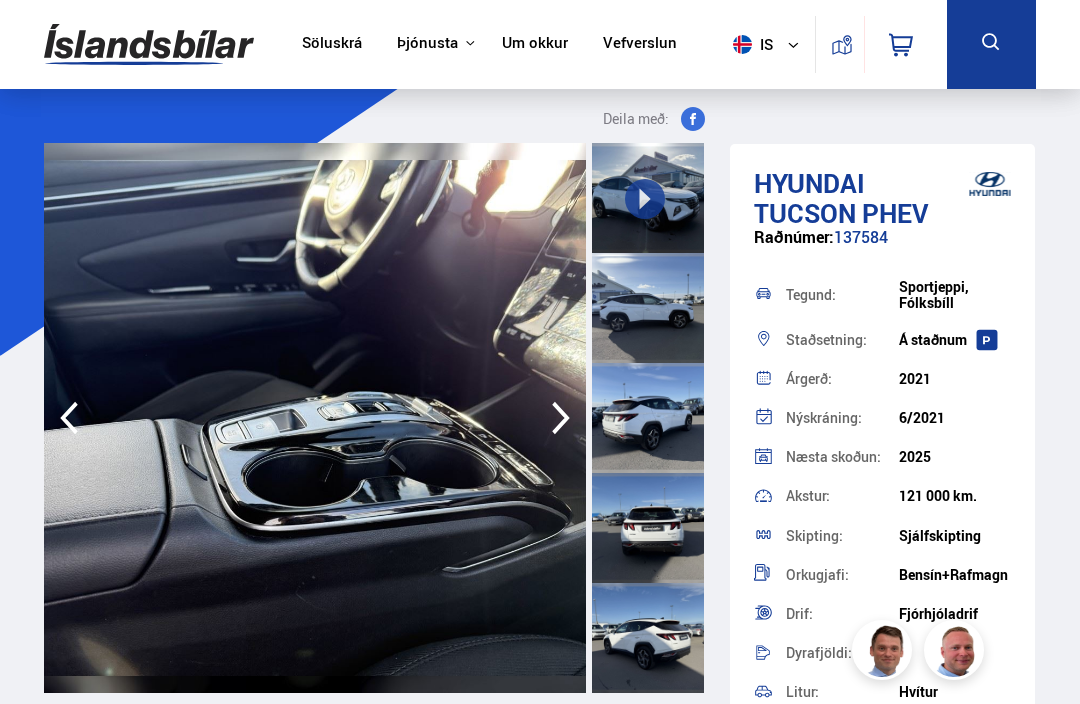 click 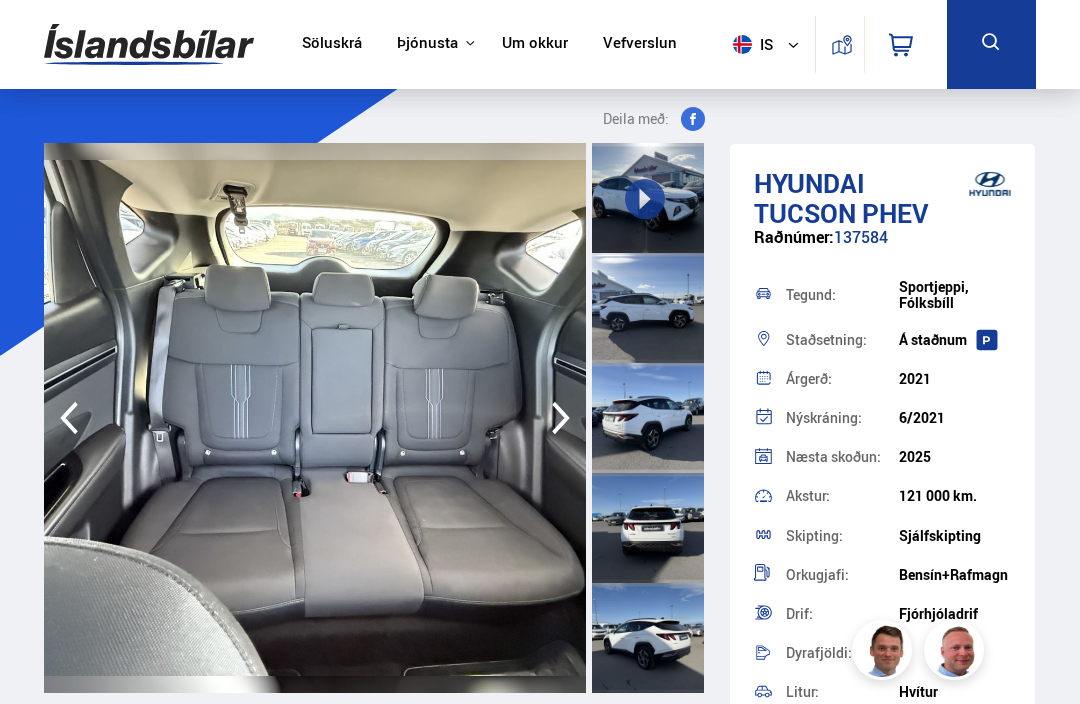 click 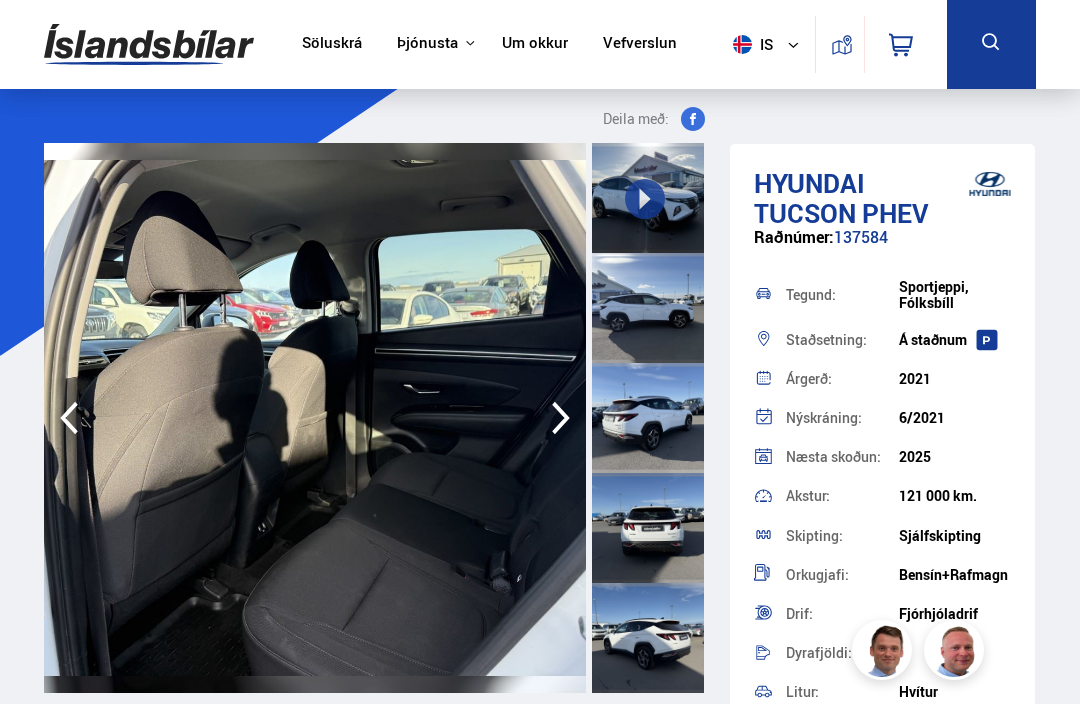 click 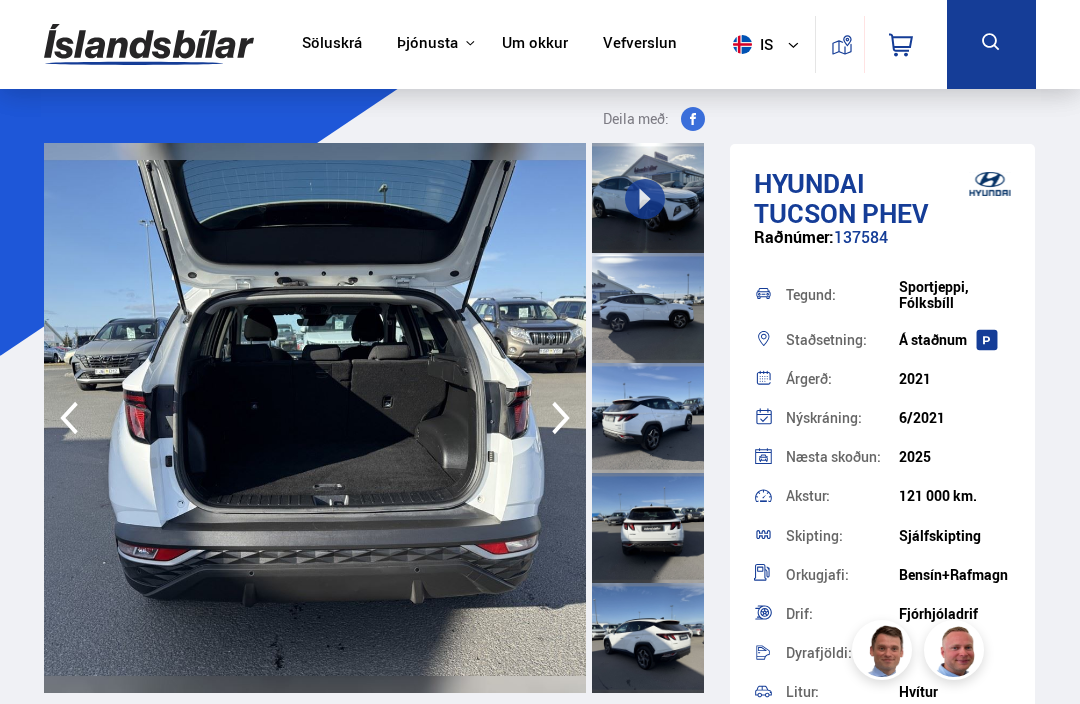 click 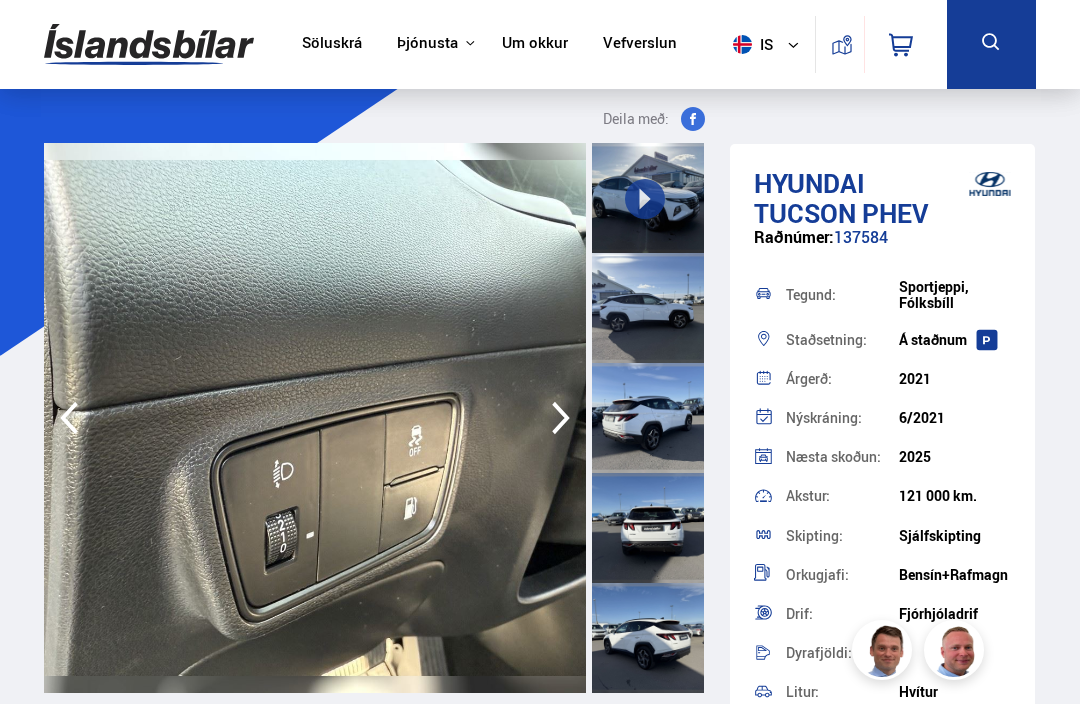 click 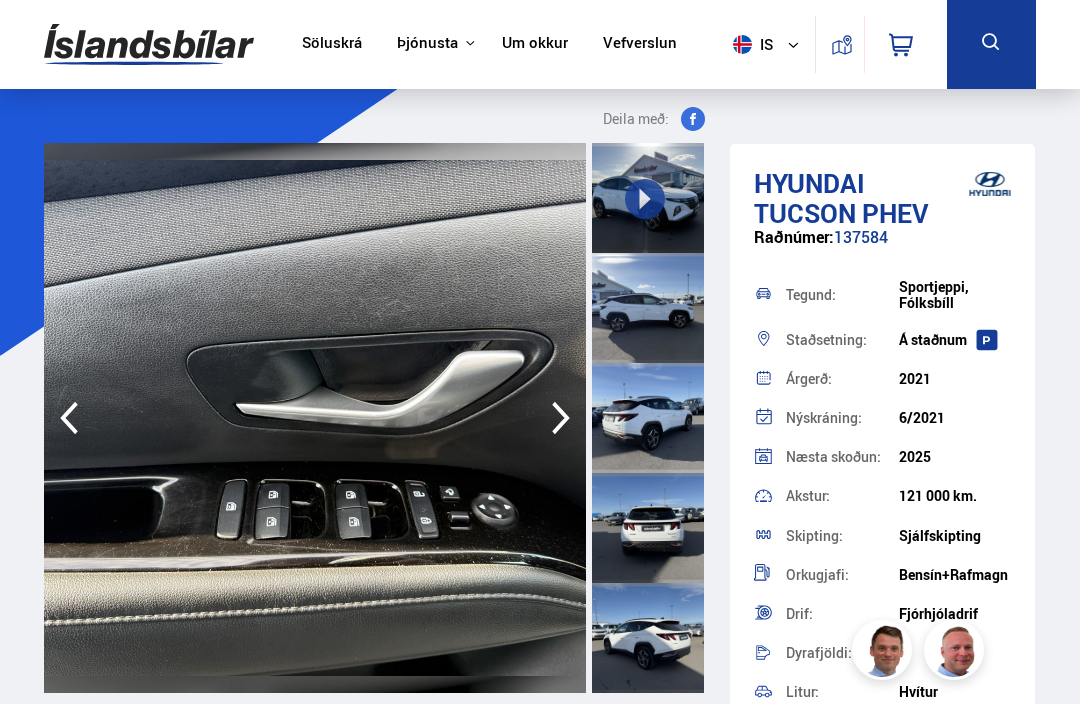 click 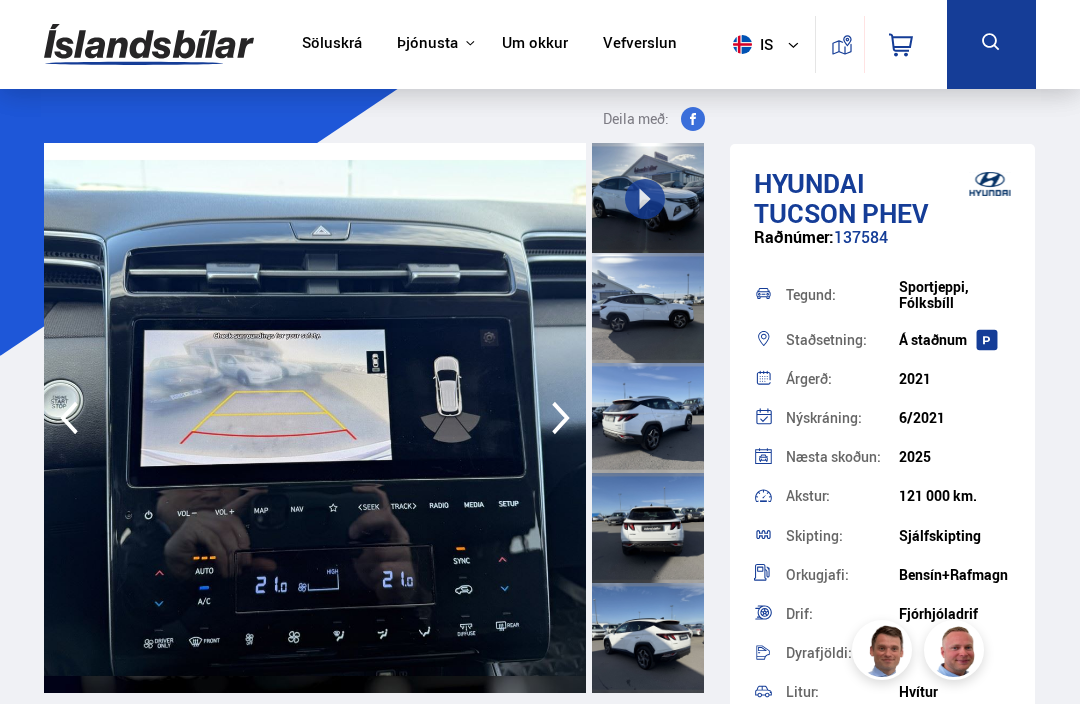 click 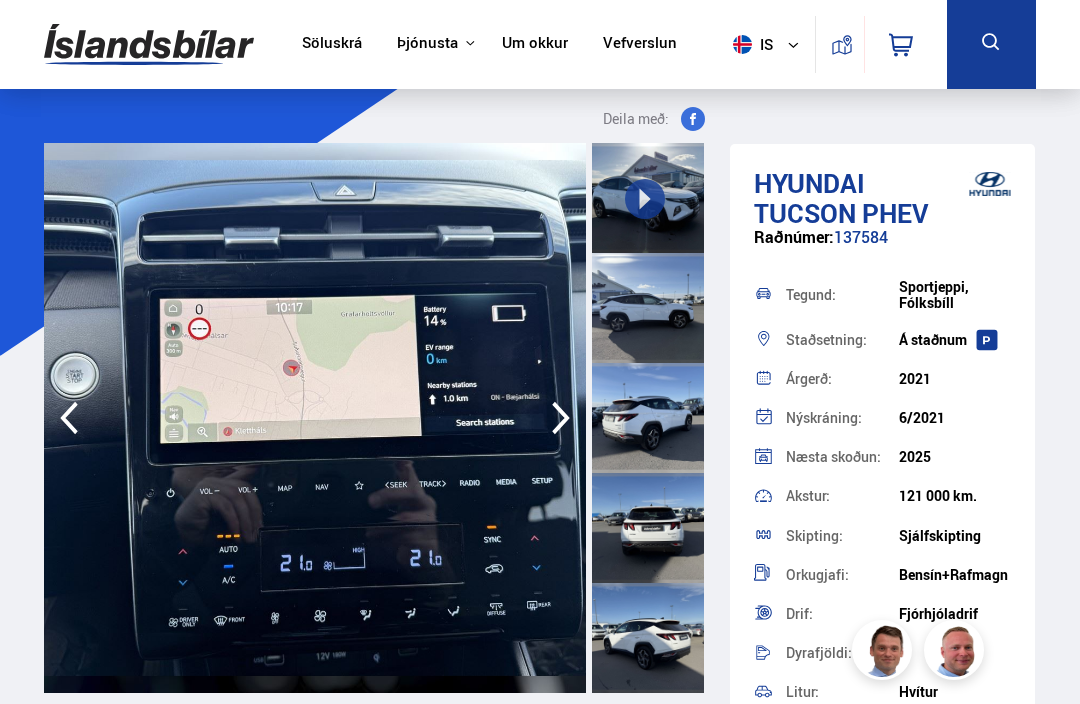 click 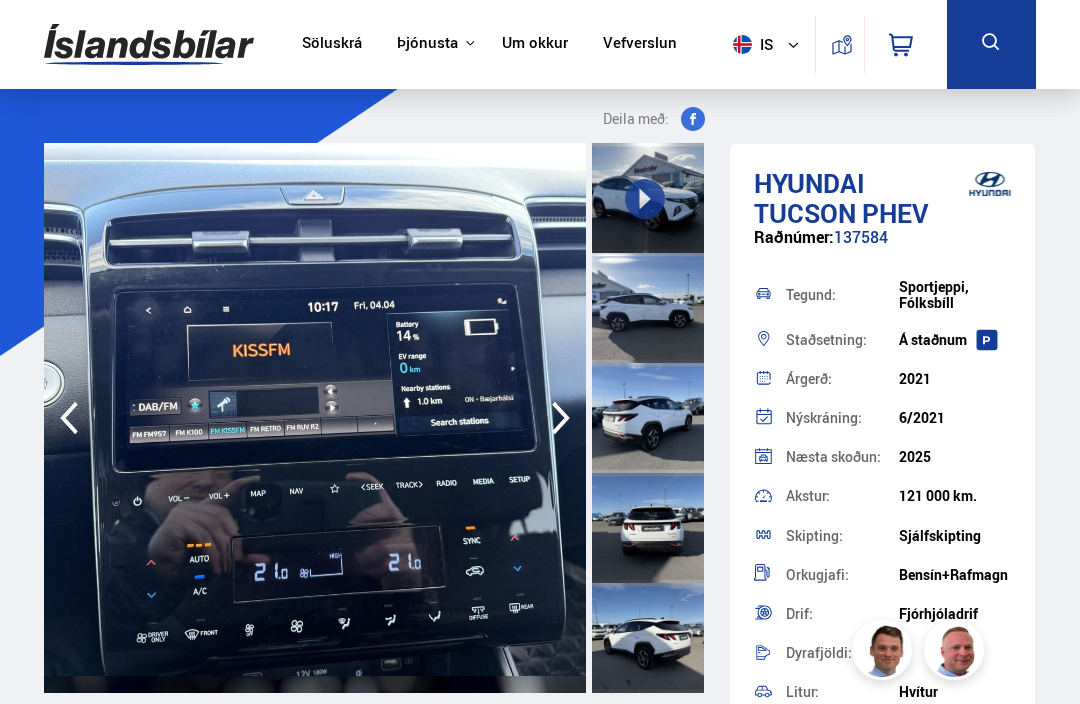 click 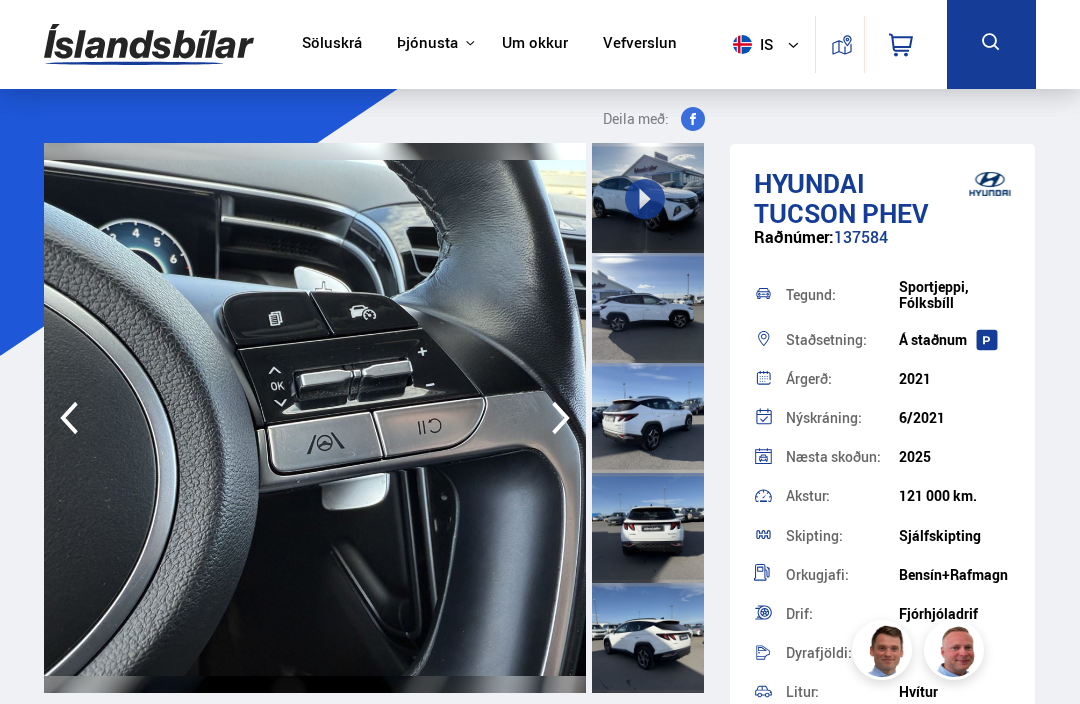 click 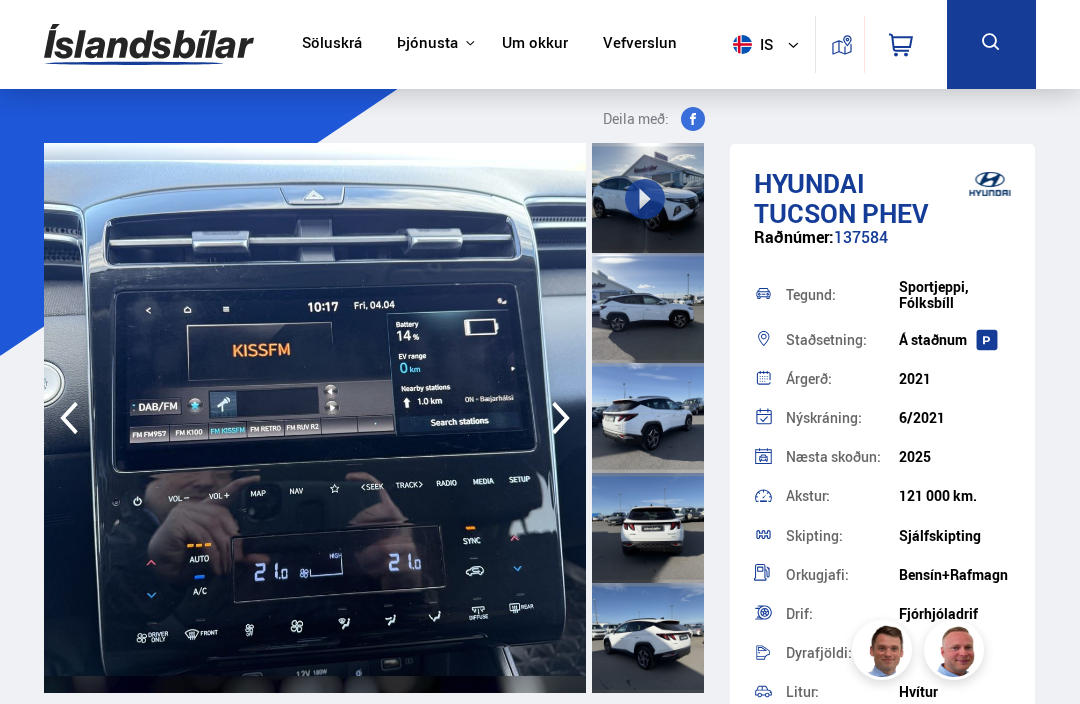 click 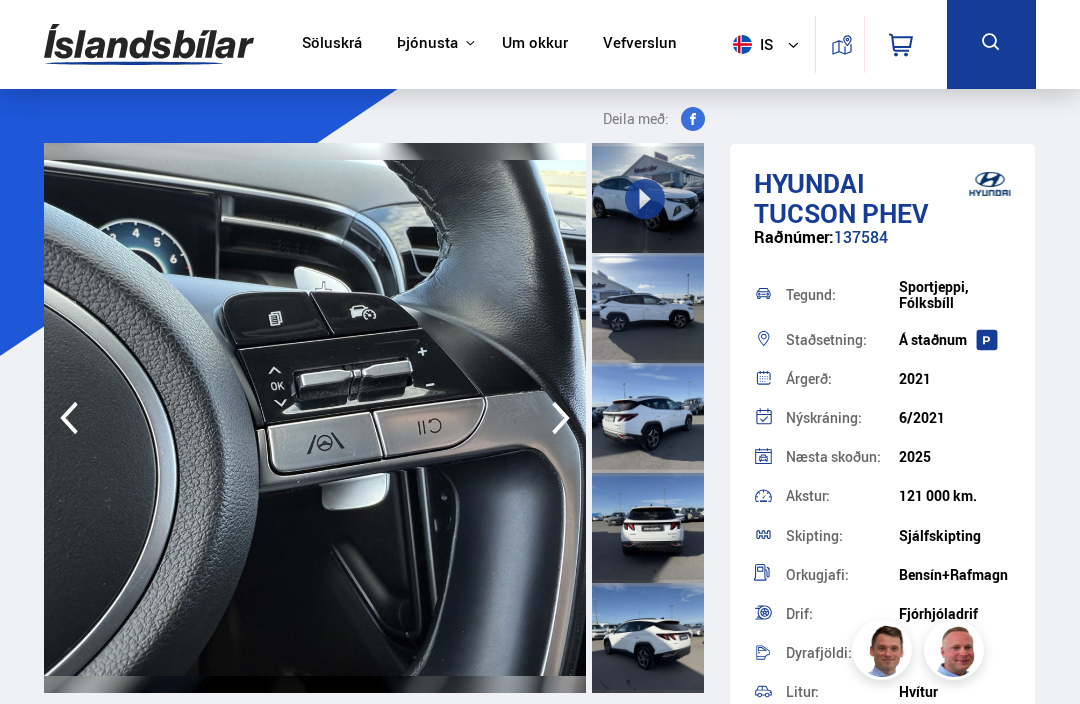 click 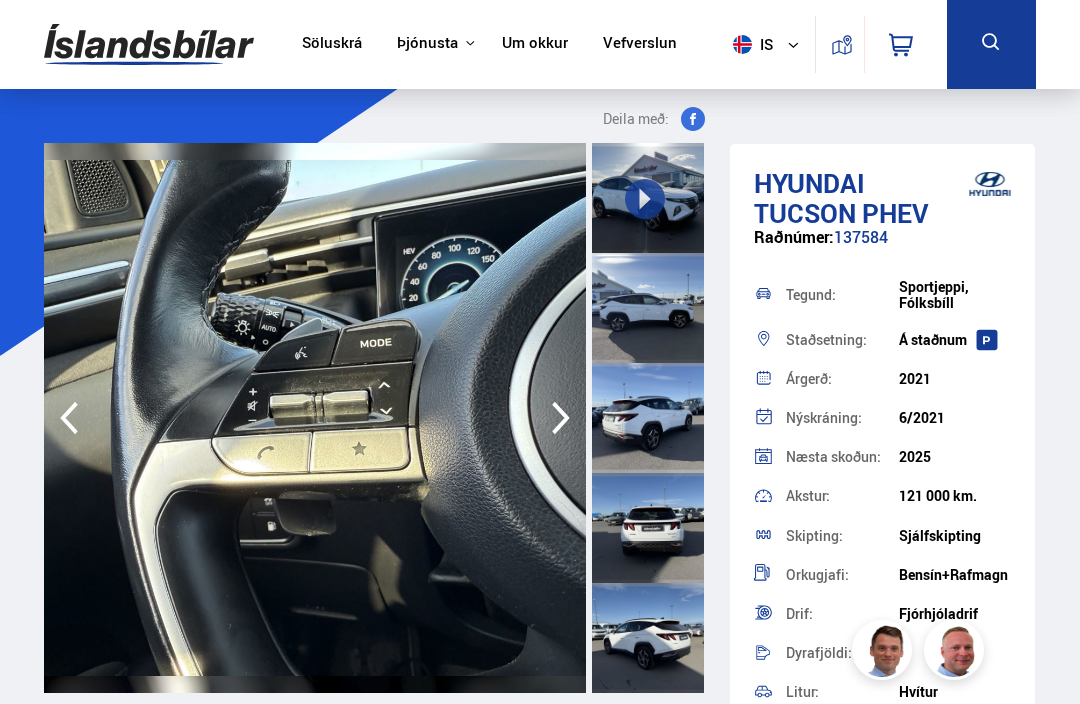 click 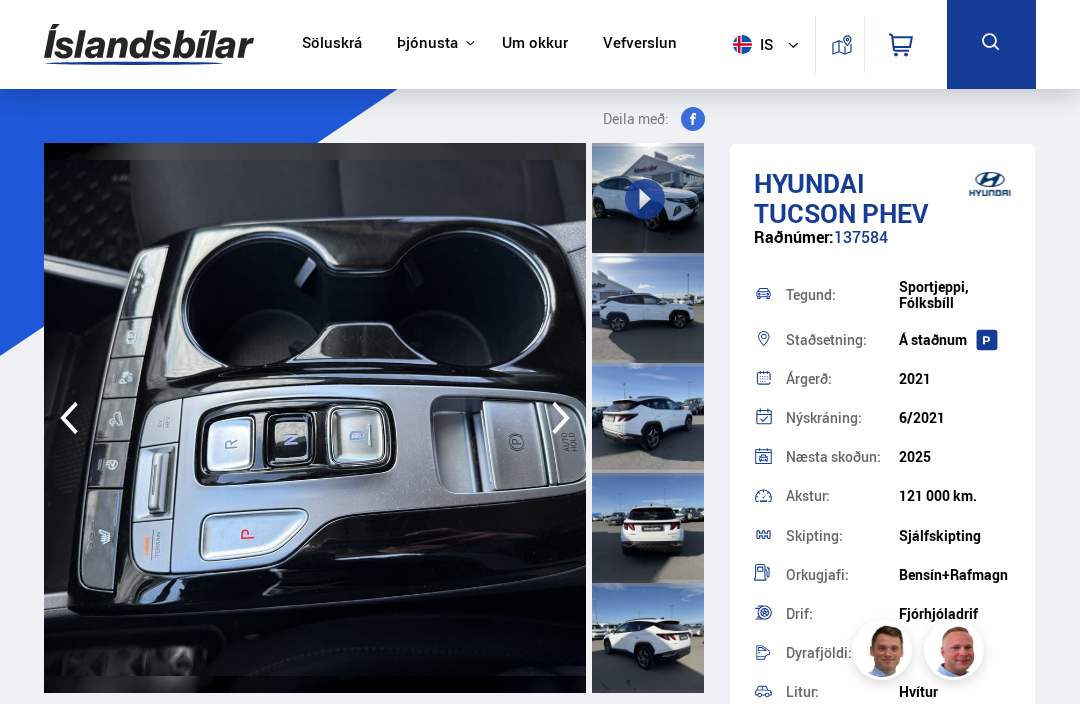 click 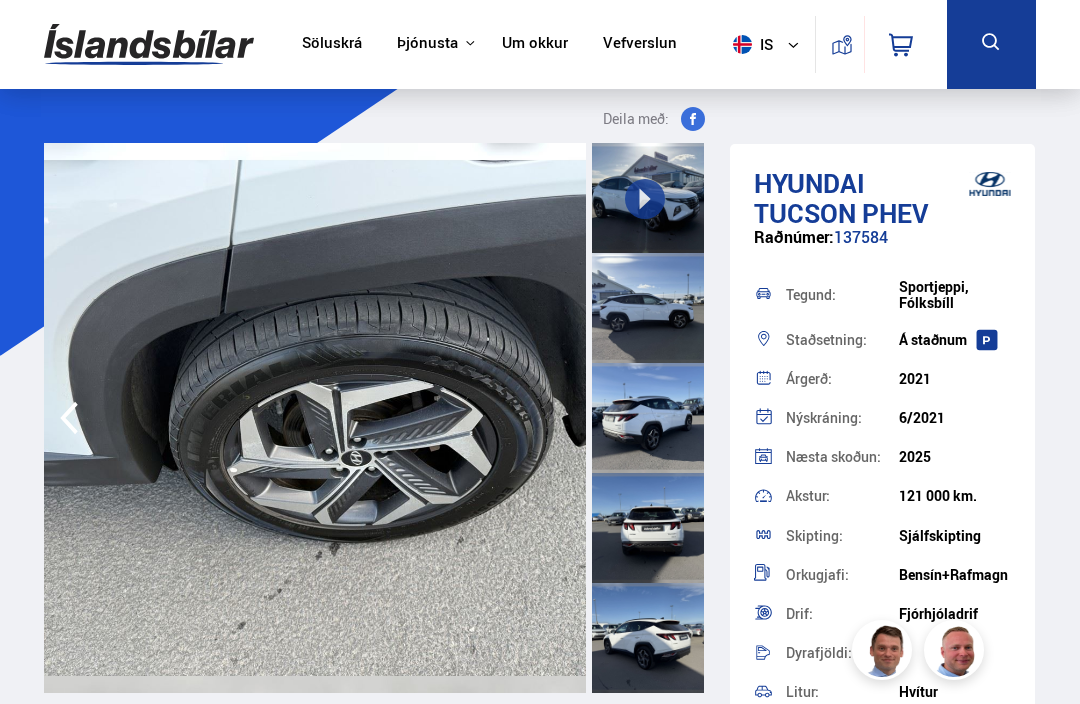 click at bounding box center (315, 418) 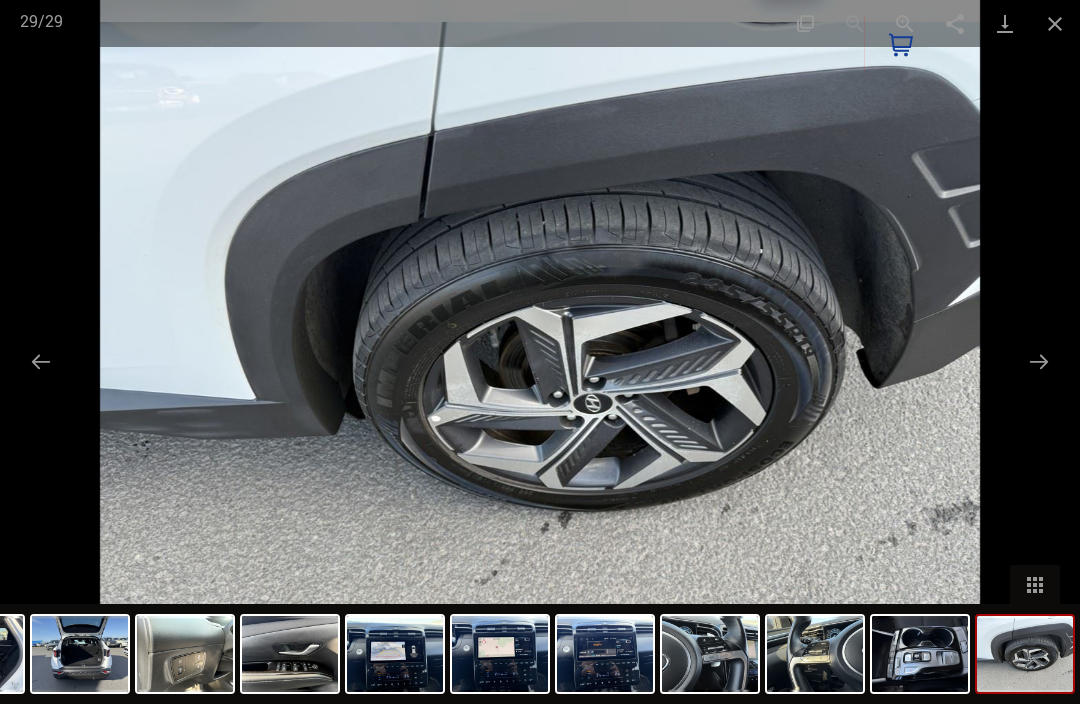 click at bounding box center [41, 361] 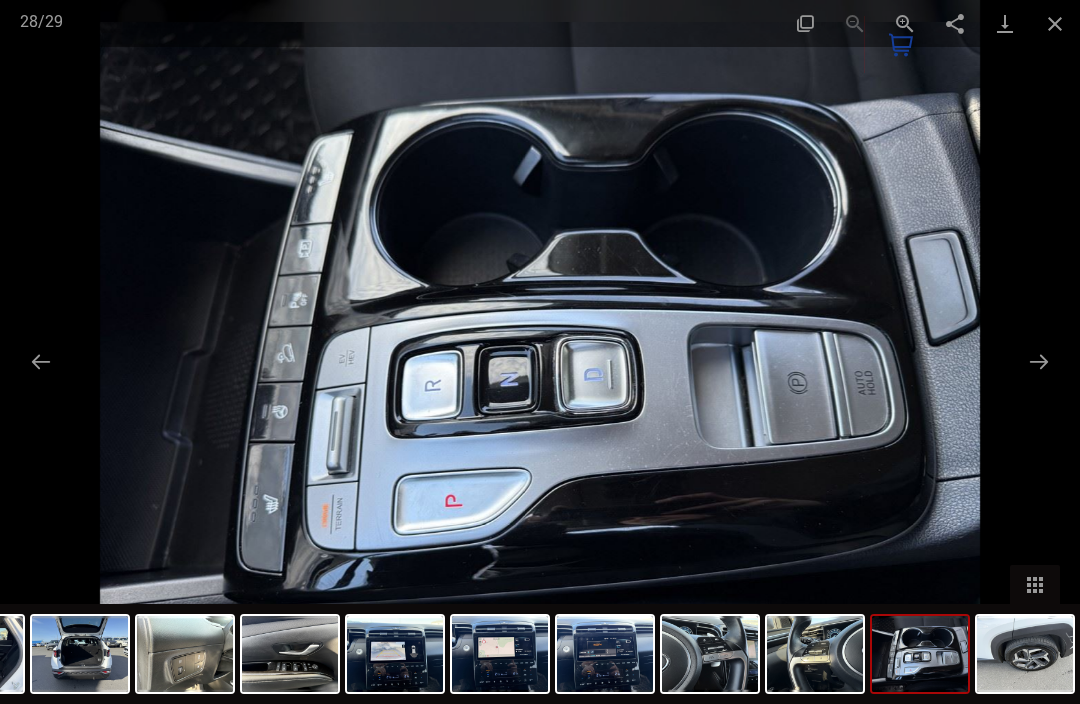 click at bounding box center [41, 361] 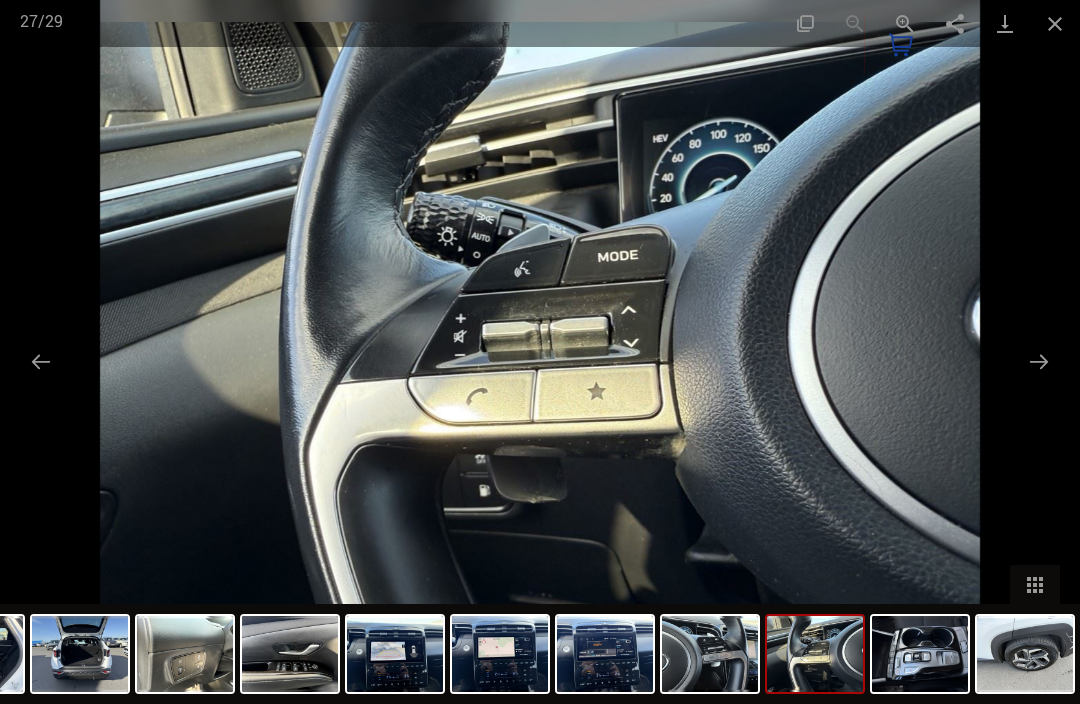 click at bounding box center (41, 361) 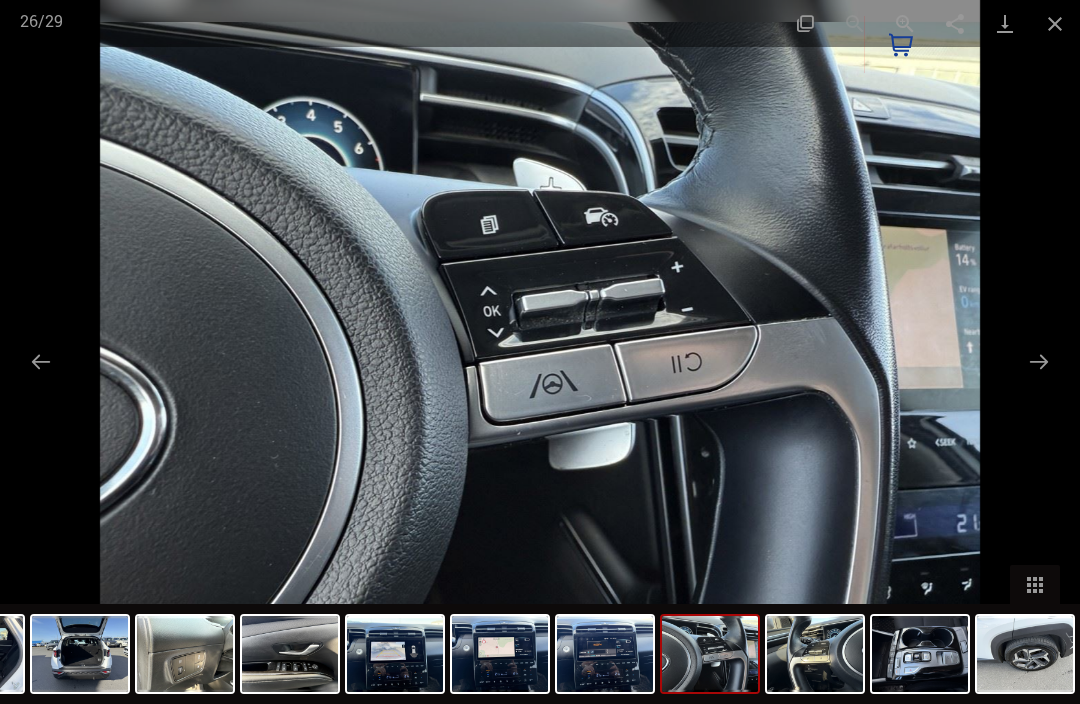 click at bounding box center [41, 361] 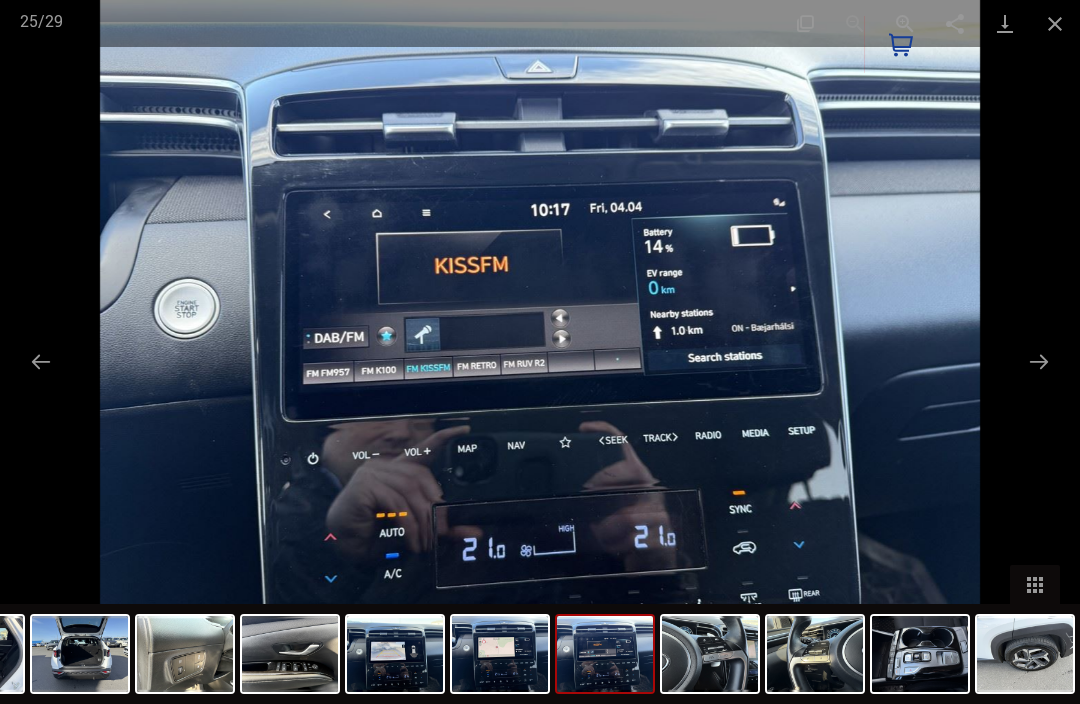click at bounding box center (41, 361) 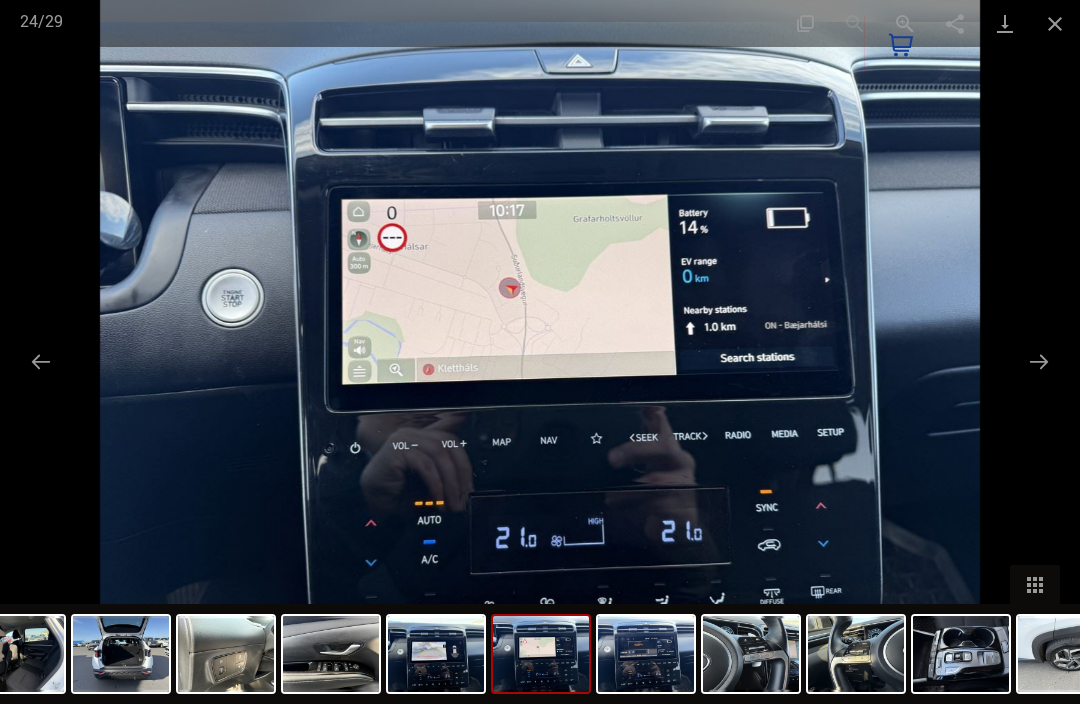 click at bounding box center [41, 361] 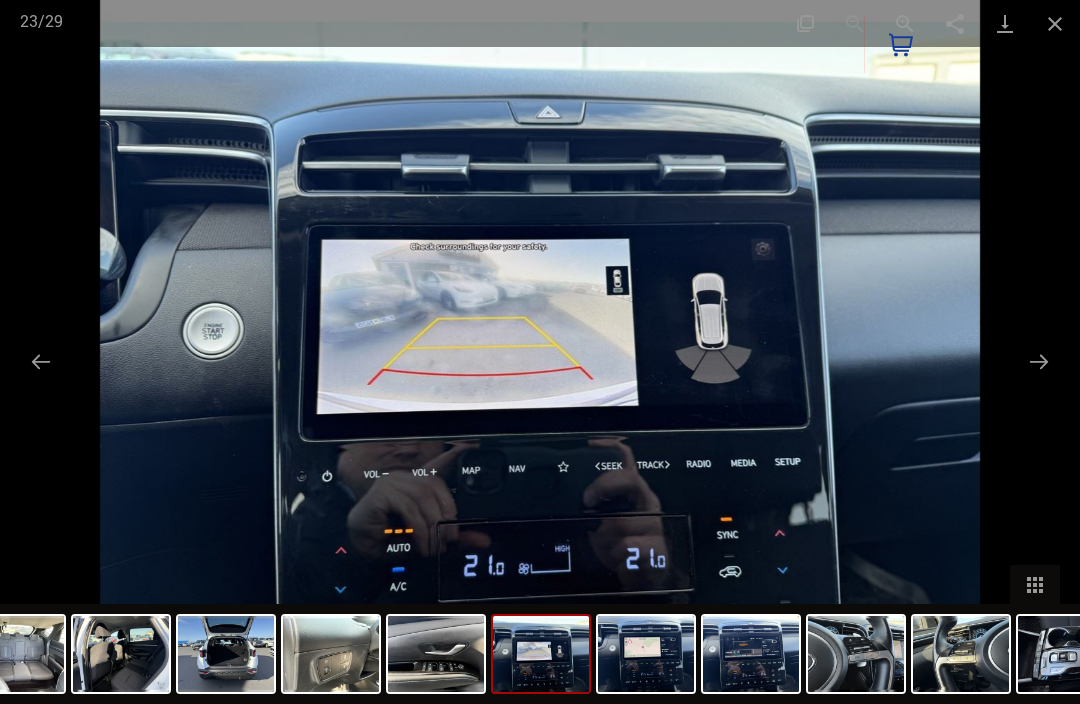 click at bounding box center (41, 361) 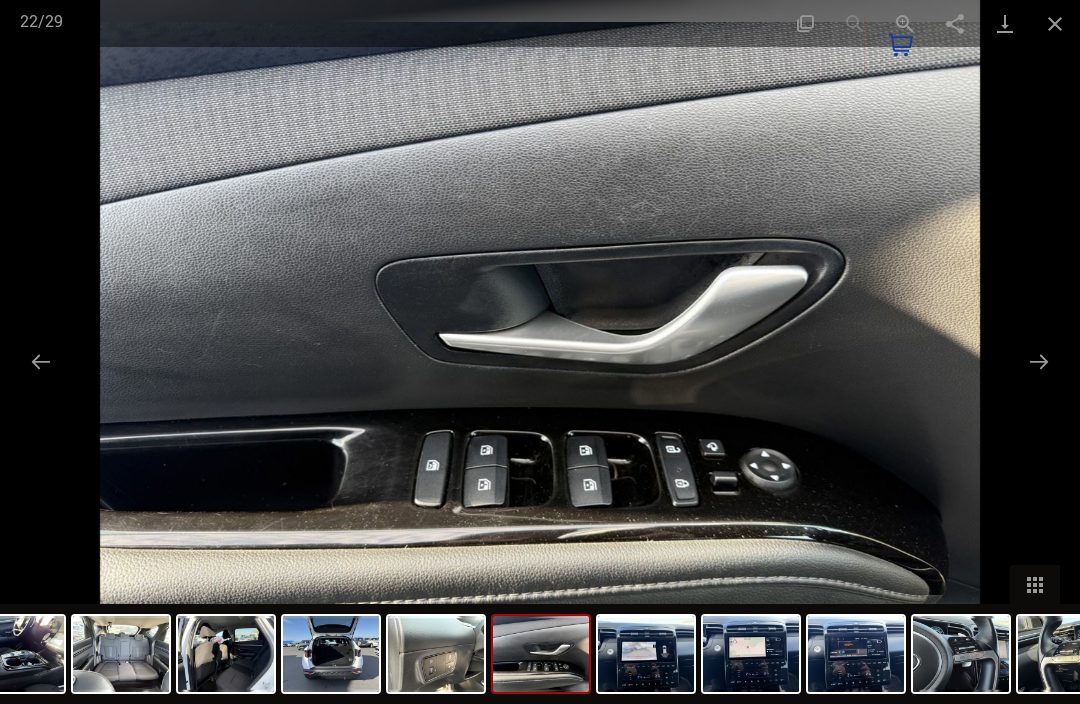 click at bounding box center (41, 361) 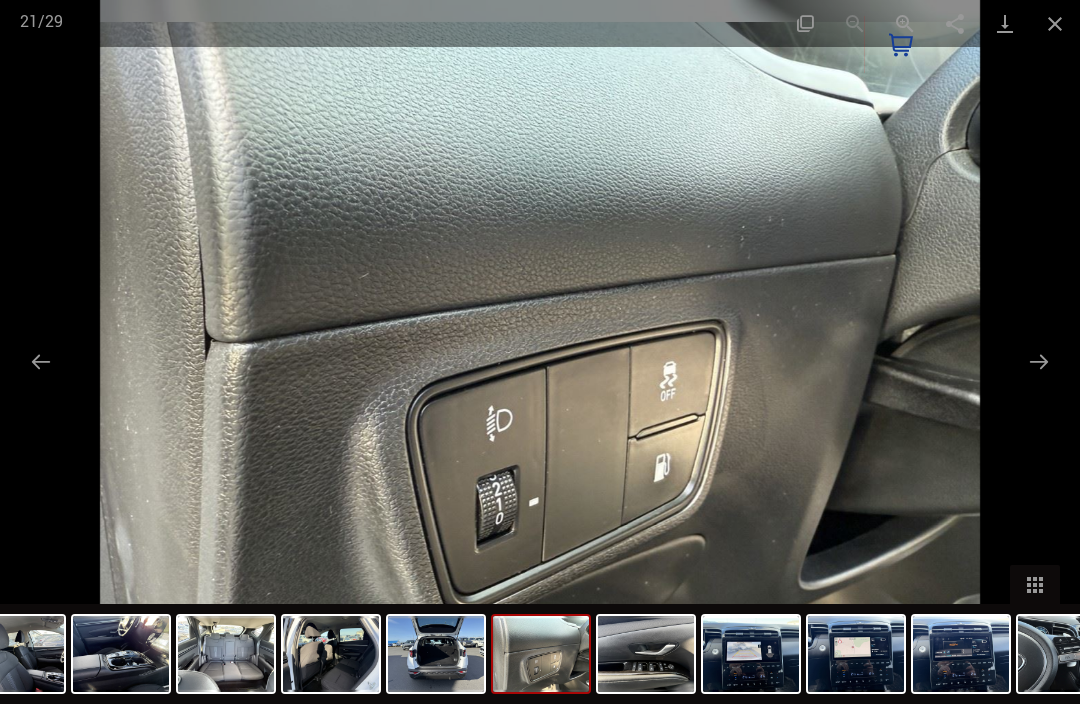click at bounding box center (41, 361) 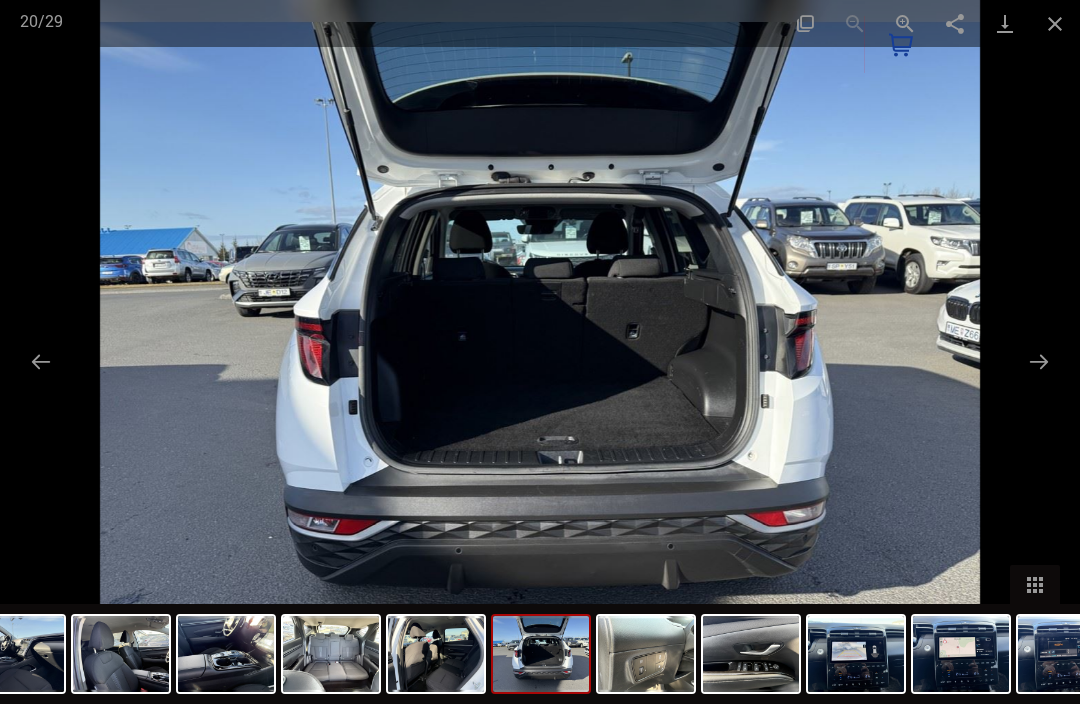 click at bounding box center [41, 361] 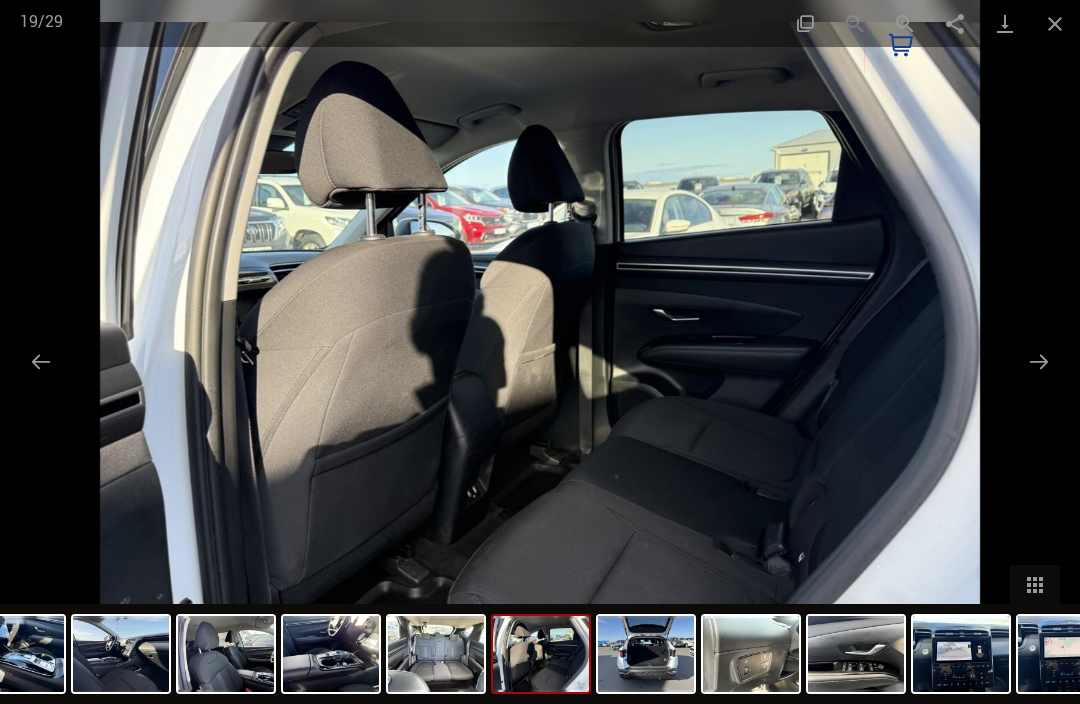 click at bounding box center [41, 361] 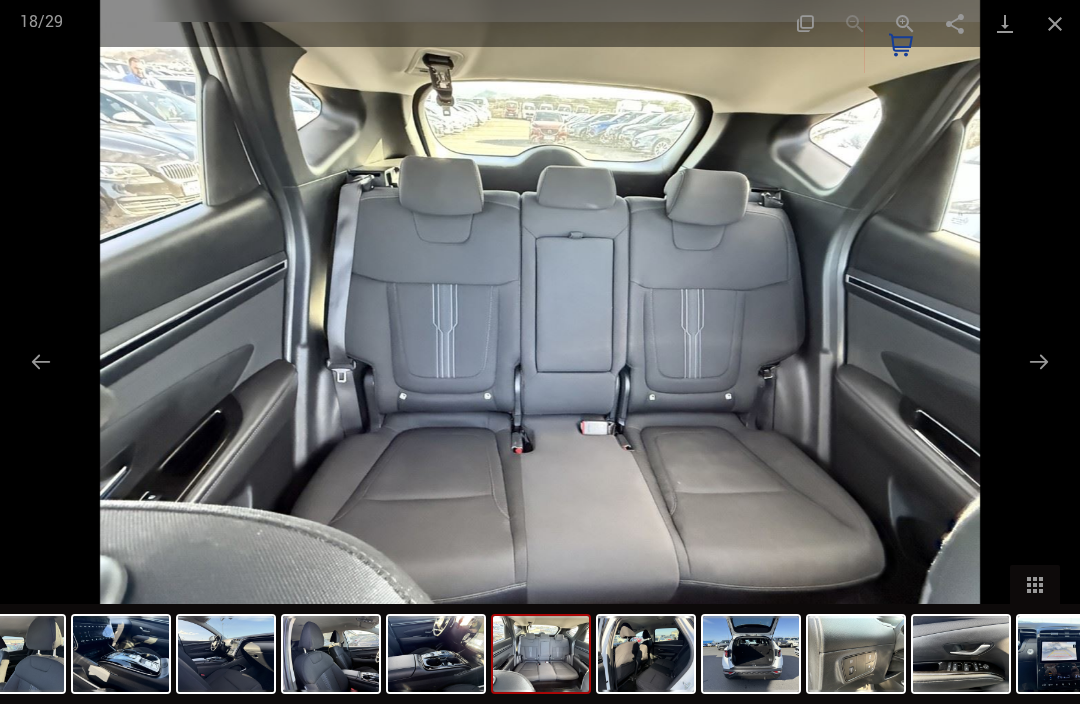click at bounding box center (41, 361) 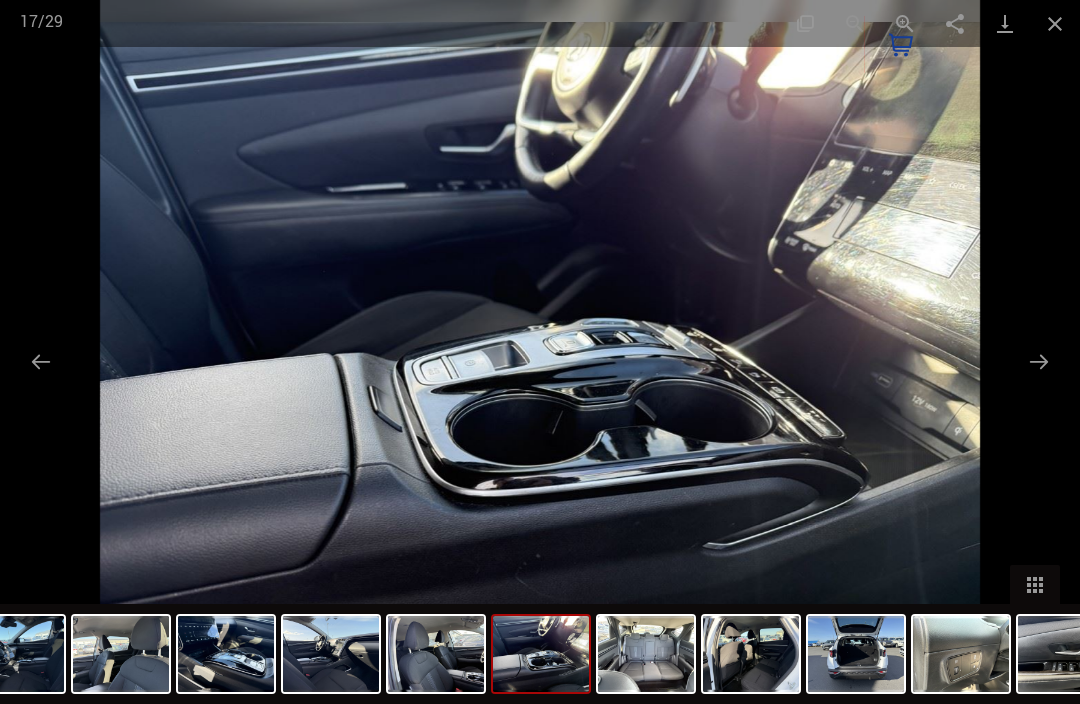click at bounding box center [41, 361] 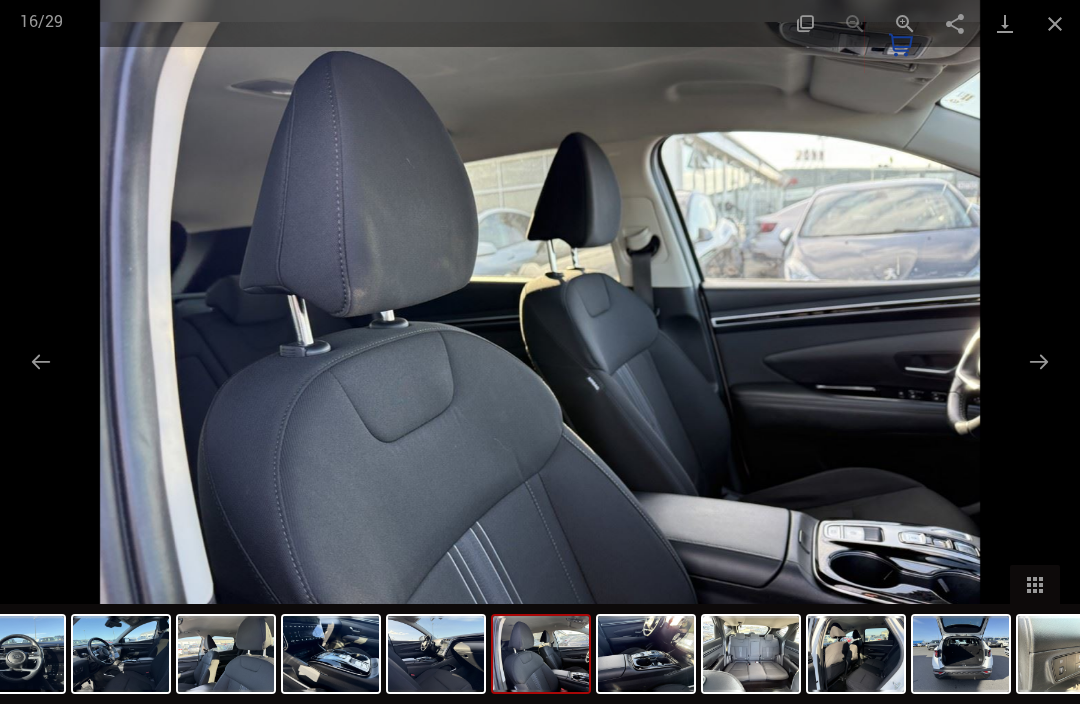 click at bounding box center [41, 361] 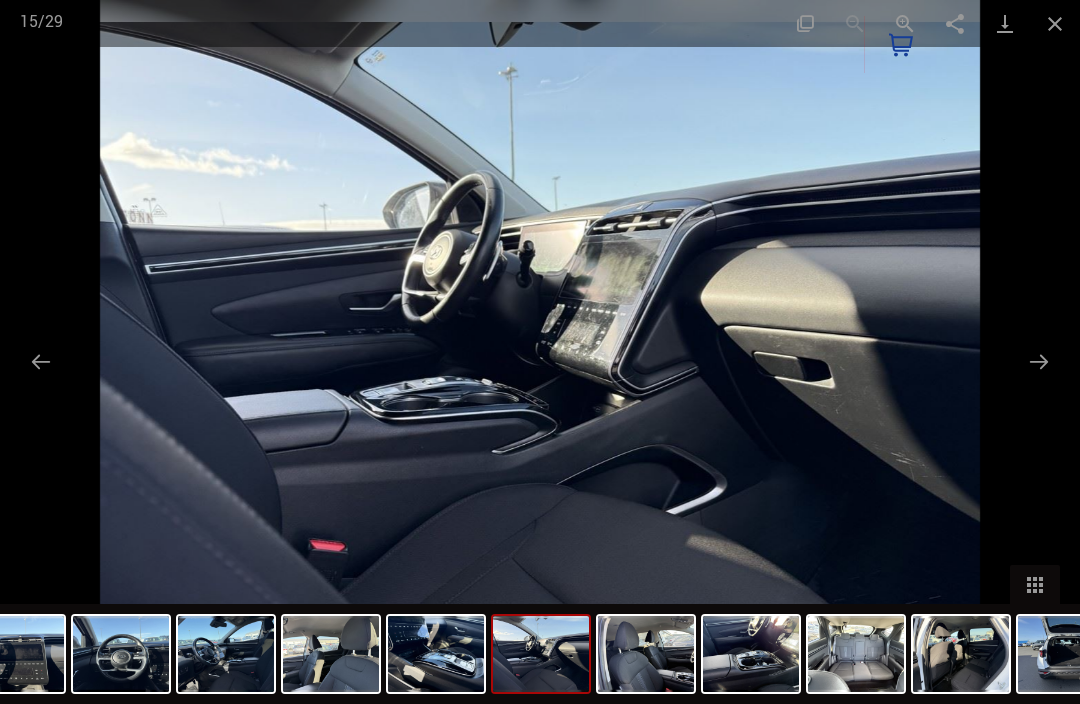 click at bounding box center [41, 361] 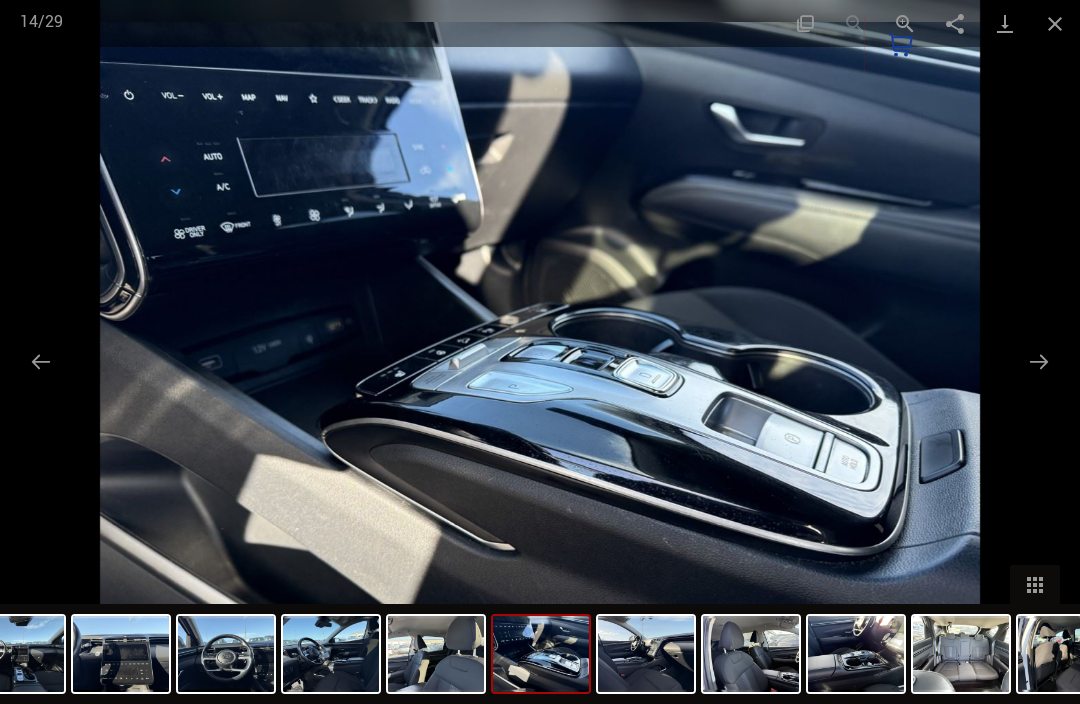 click at bounding box center (41, 361) 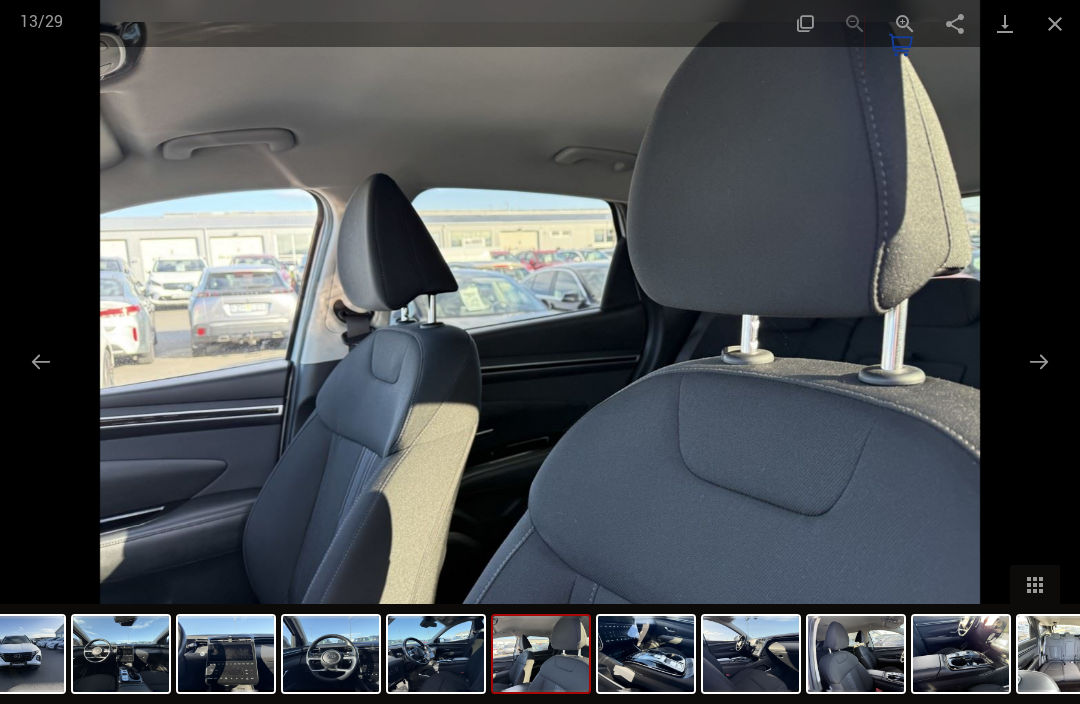 click at bounding box center (41, 361) 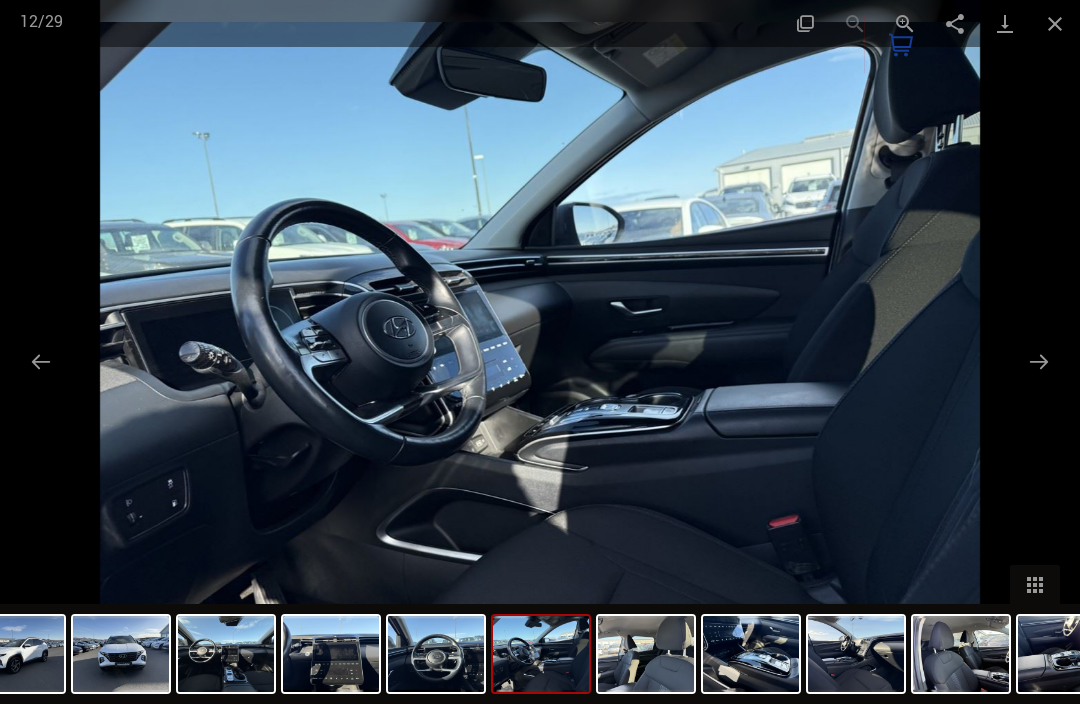 click at bounding box center [41, 361] 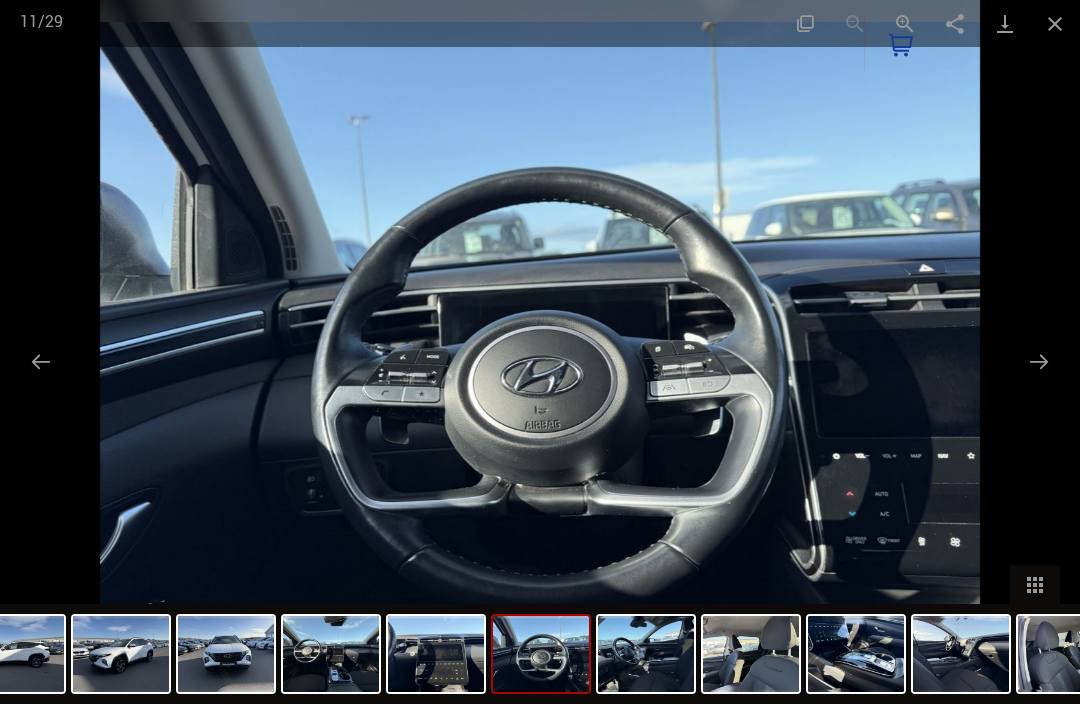 click at bounding box center (1055, 23) 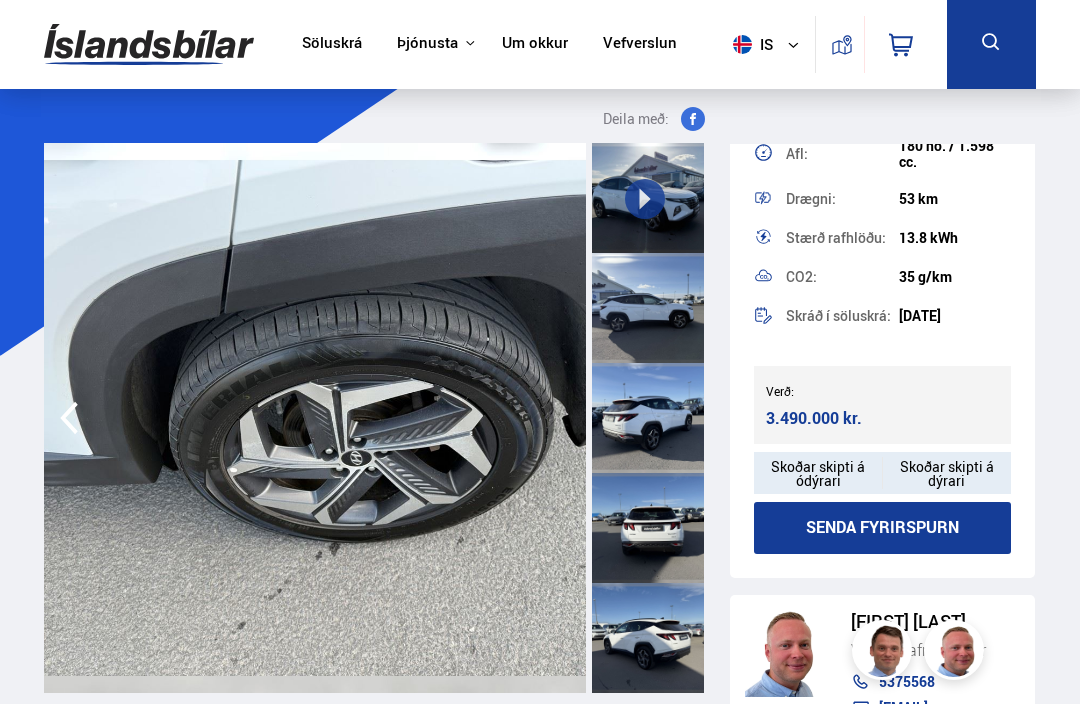 scroll, scrollTop: 621, scrollLeft: 0, axis: vertical 